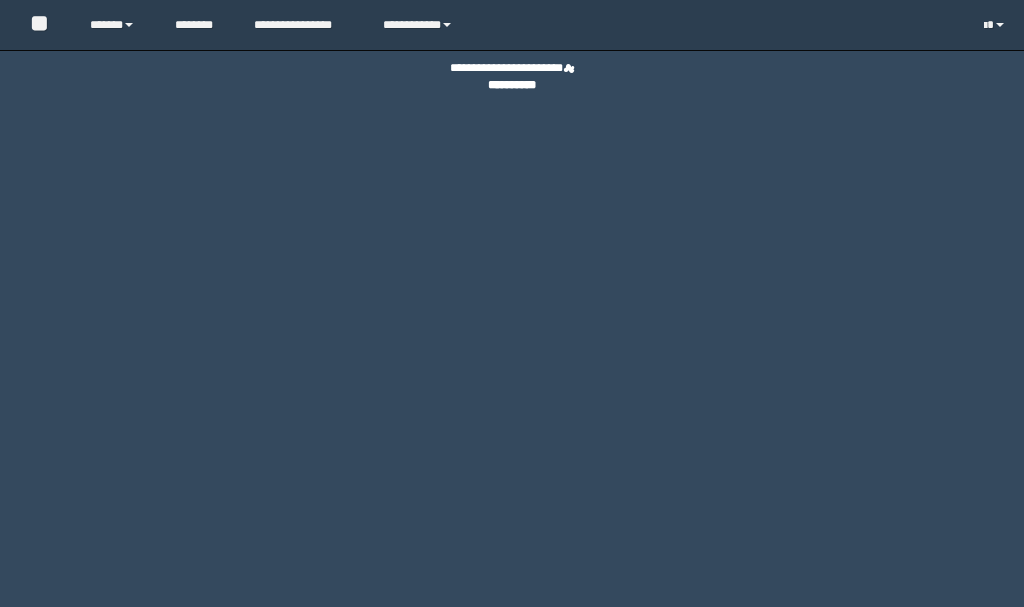 scroll, scrollTop: 0, scrollLeft: 0, axis: both 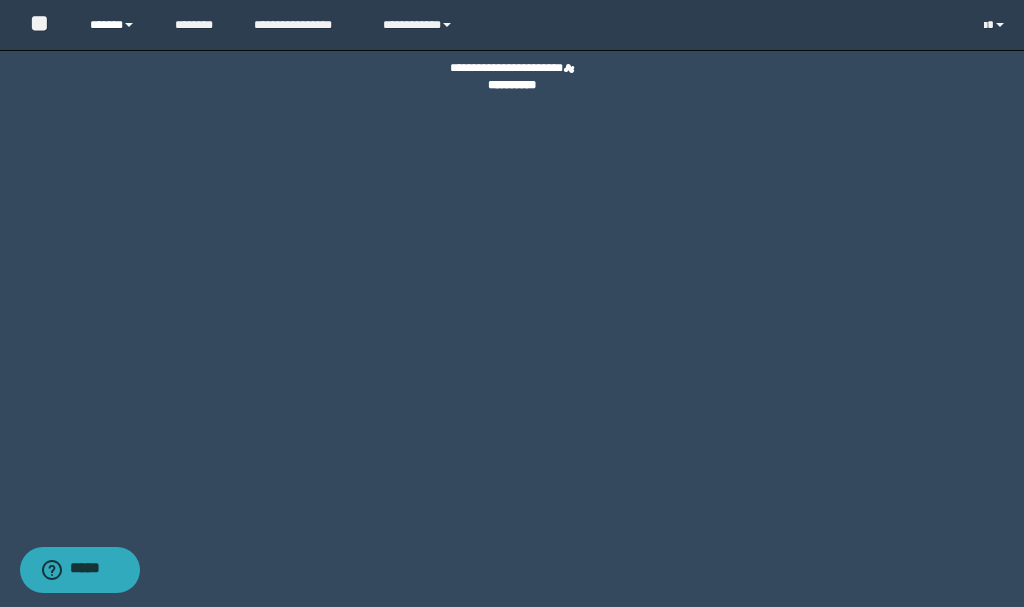 click on "******" at bounding box center [117, 25] 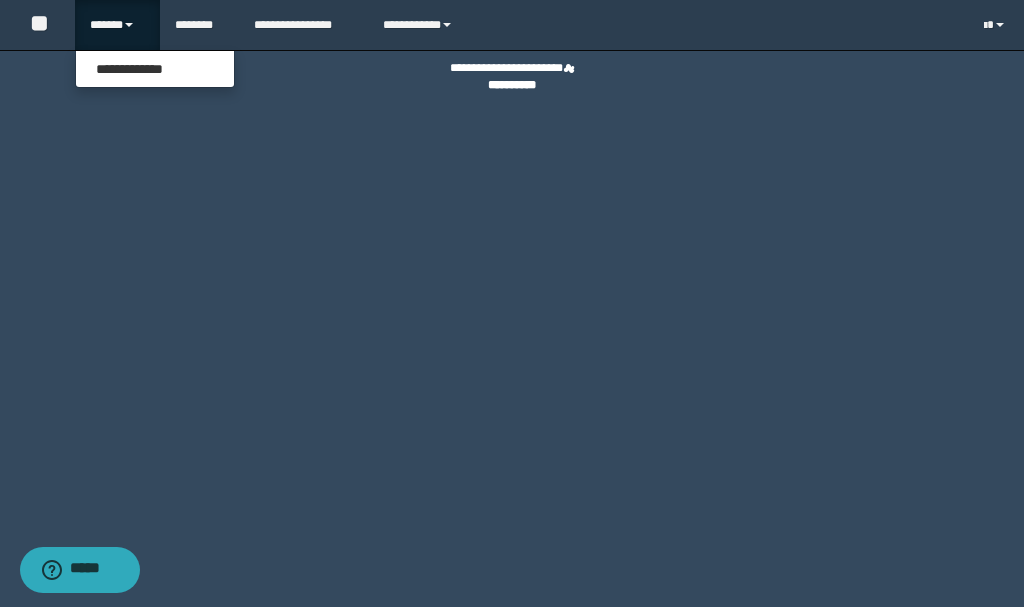 click on "**********" at bounding box center (155, 69) 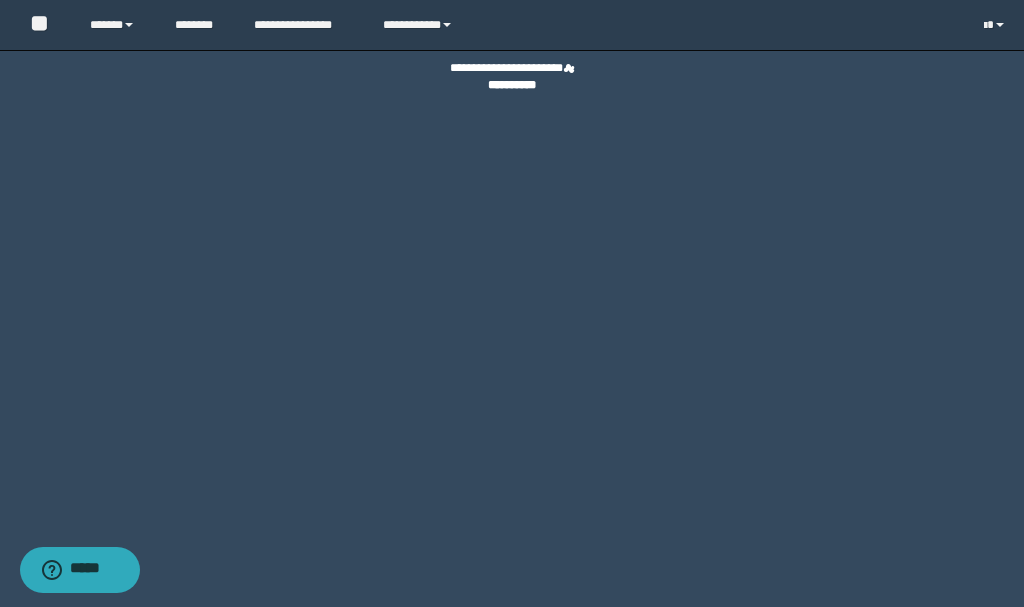 click on "**********" at bounding box center (512, 77) 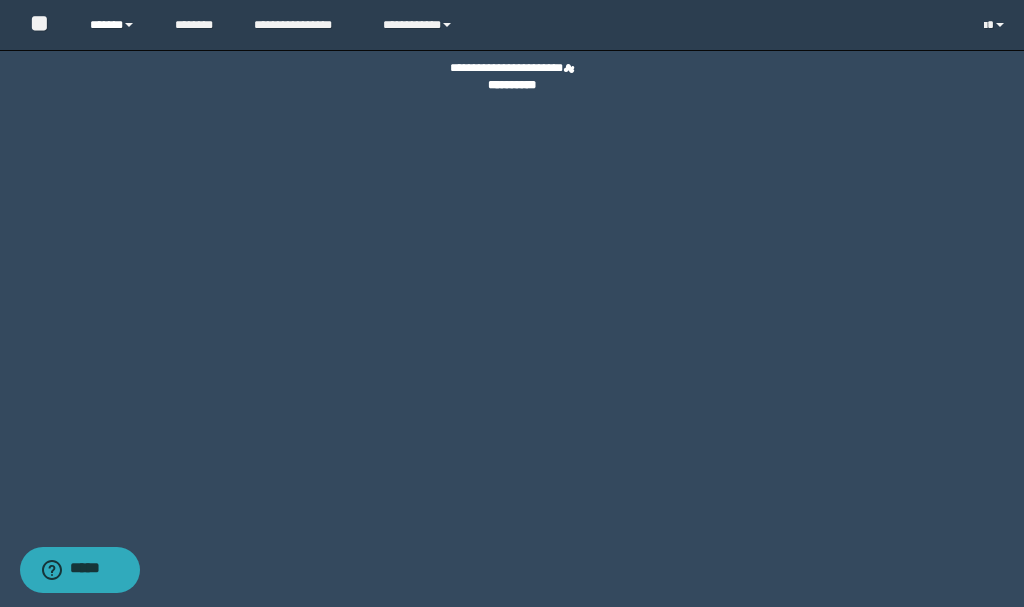 click on "******" at bounding box center [117, 25] 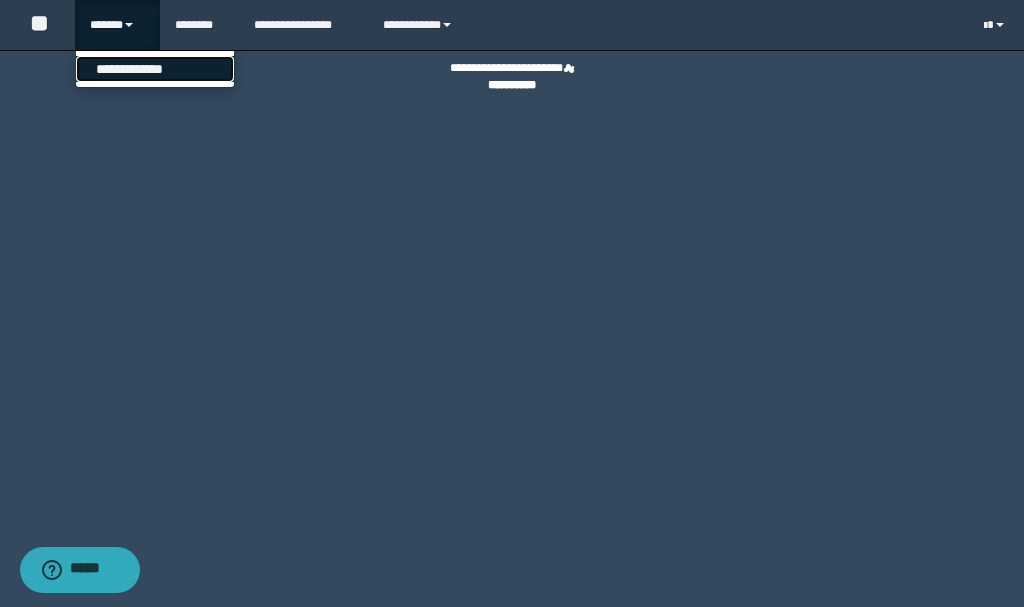 click on "**********" at bounding box center [155, 69] 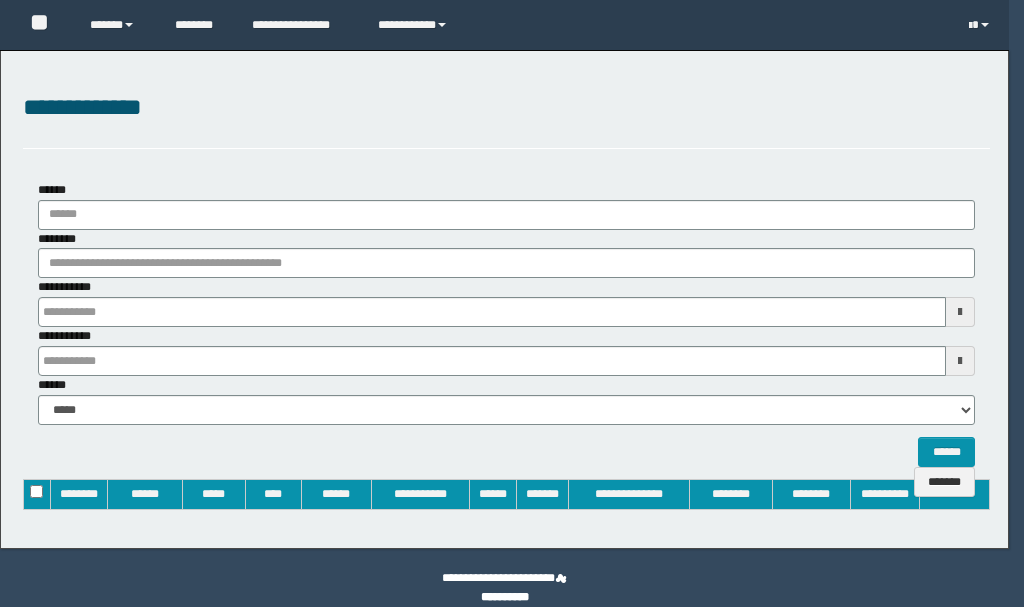type on "**********" 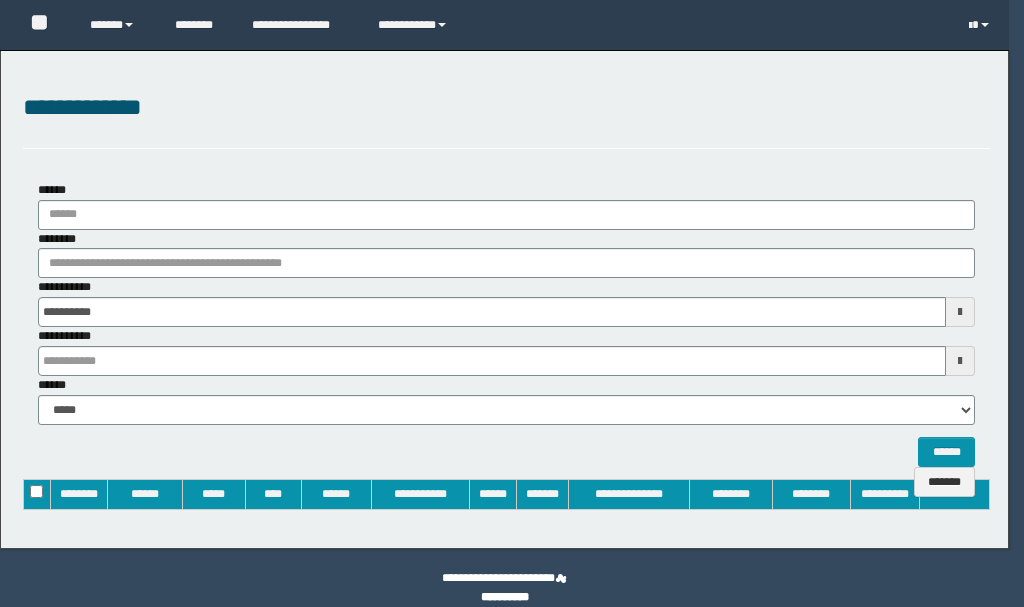 type on "**********" 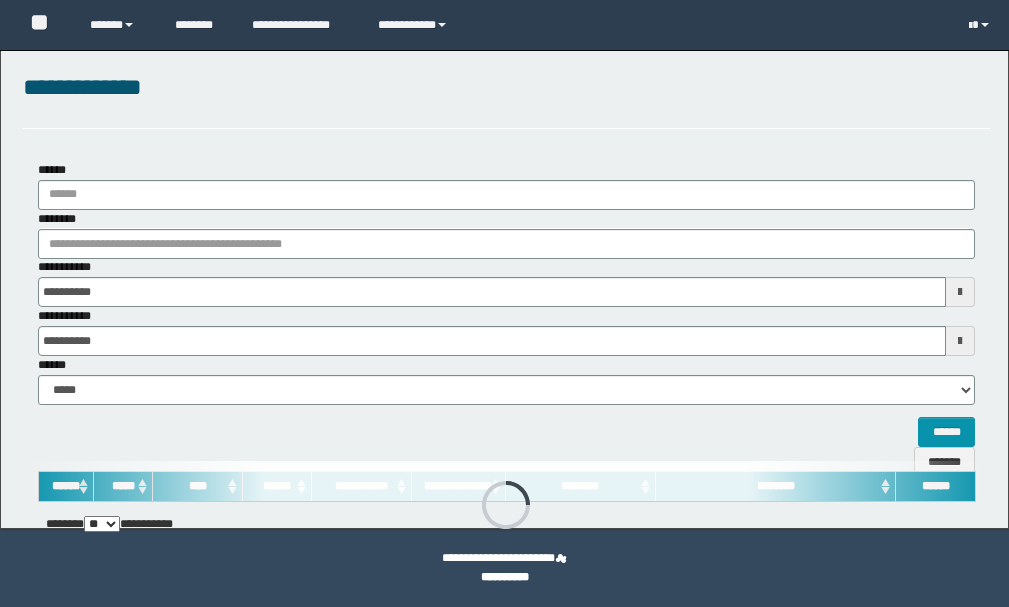 scroll, scrollTop: 57, scrollLeft: 0, axis: vertical 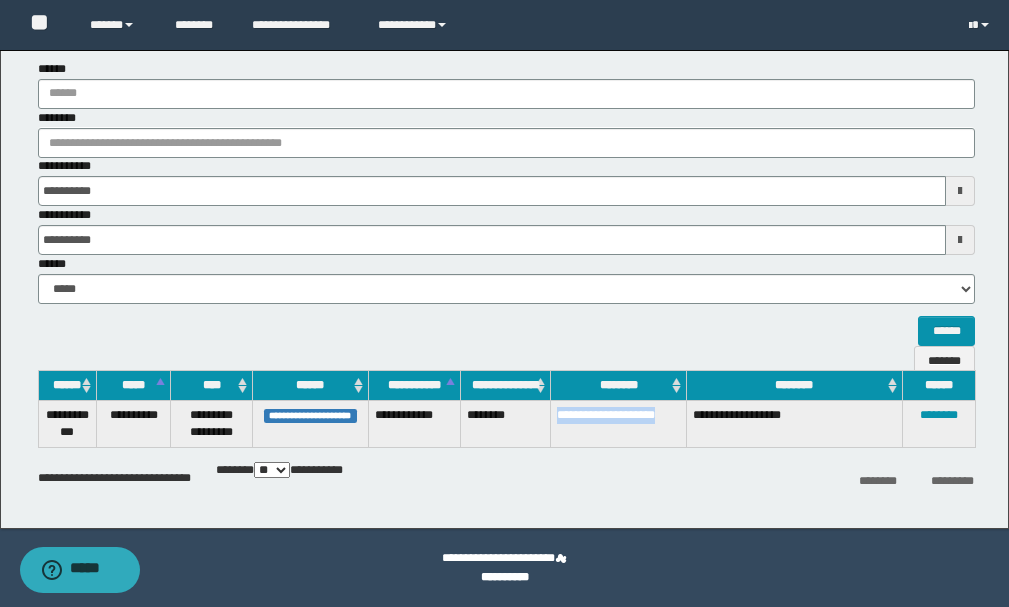 drag, startPoint x: 671, startPoint y: 417, endPoint x: 559, endPoint y: 418, distance: 112.00446 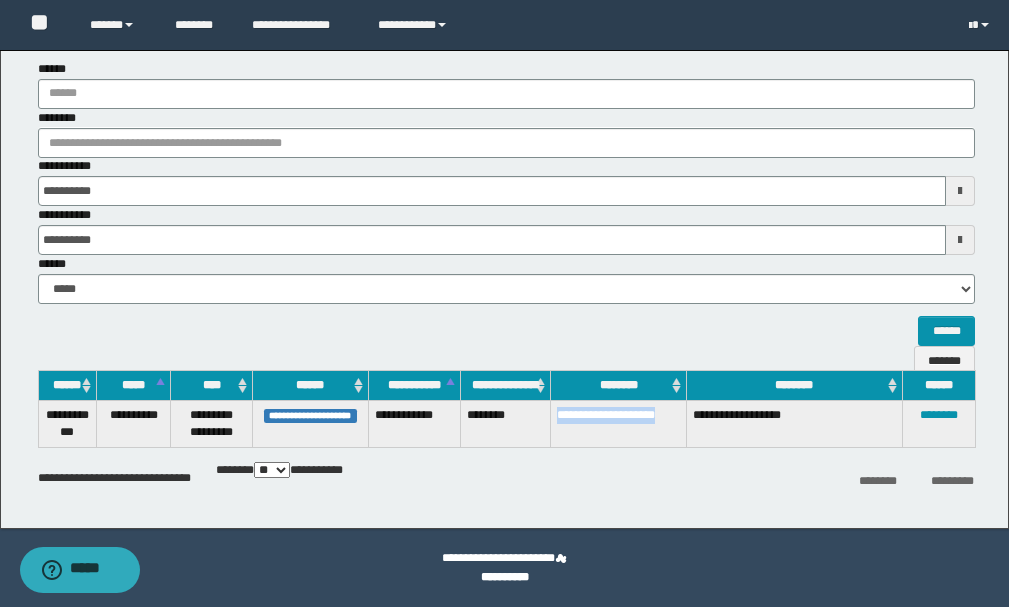 click on "**********" at bounding box center [619, 424] 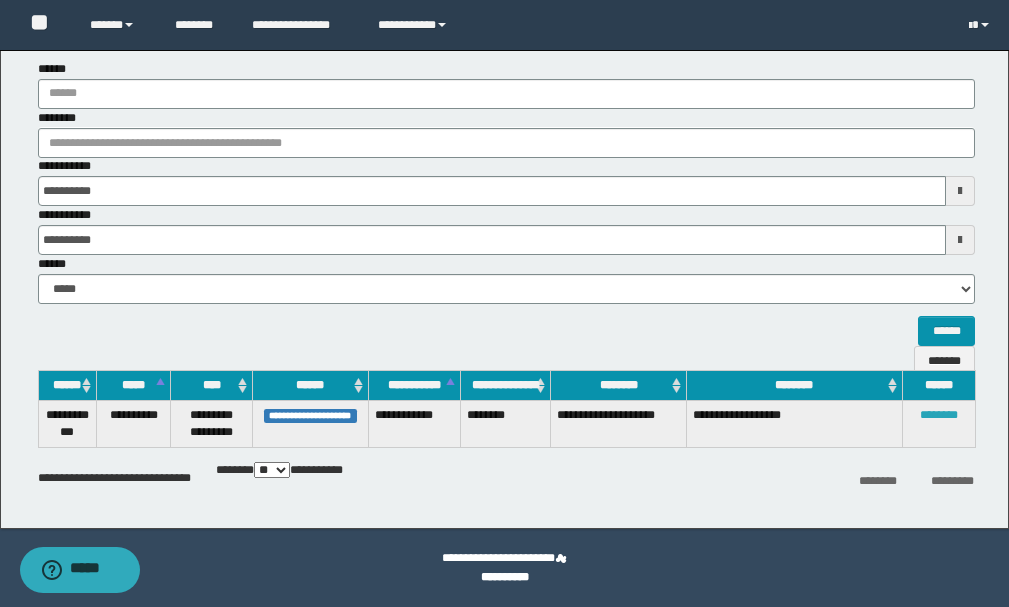 click on "********" at bounding box center (939, 415) 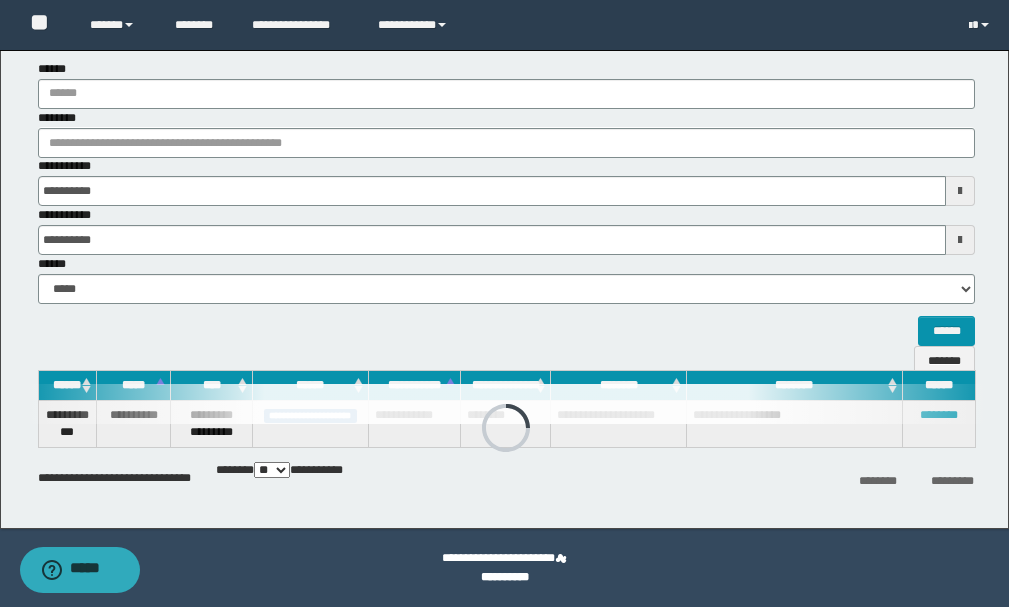 scroll, scrollTop: 104, scrollLeft: 0, axis: vertical 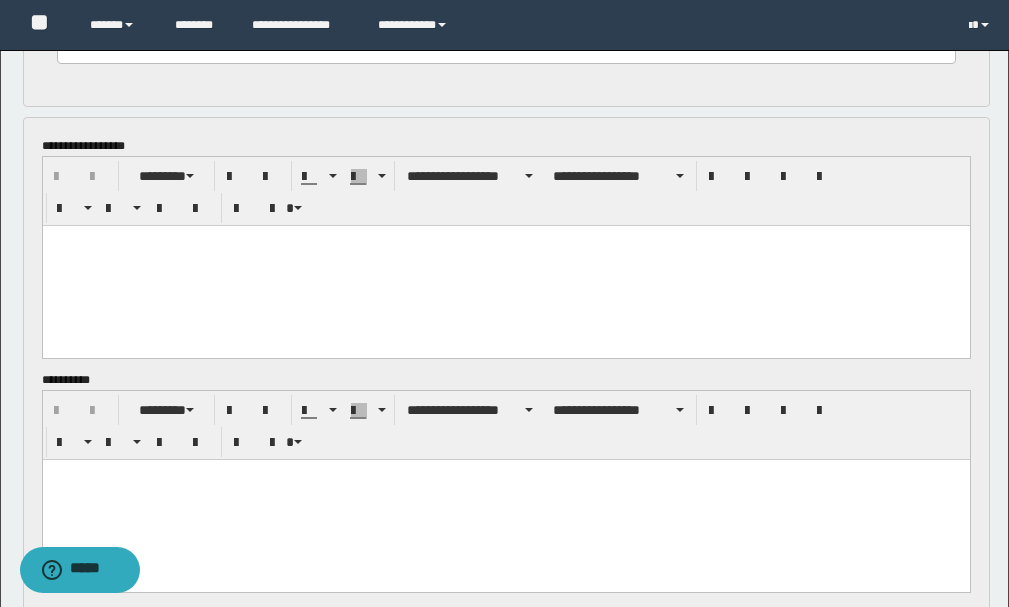 click at bounding box center (505, 265) 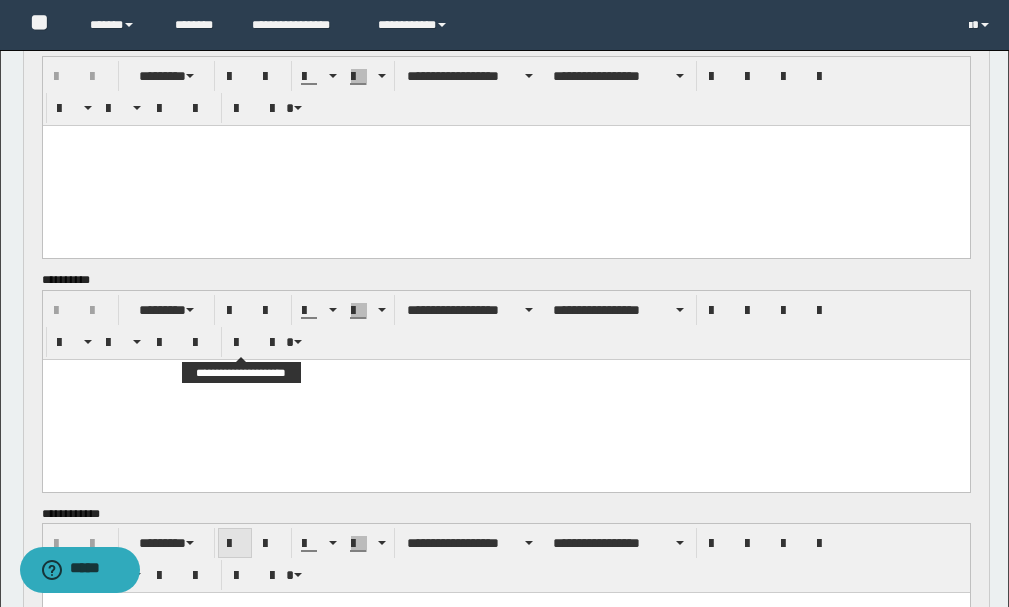 scroll, scrollTop: 1600, scrollLeft: 0, axis: vertical 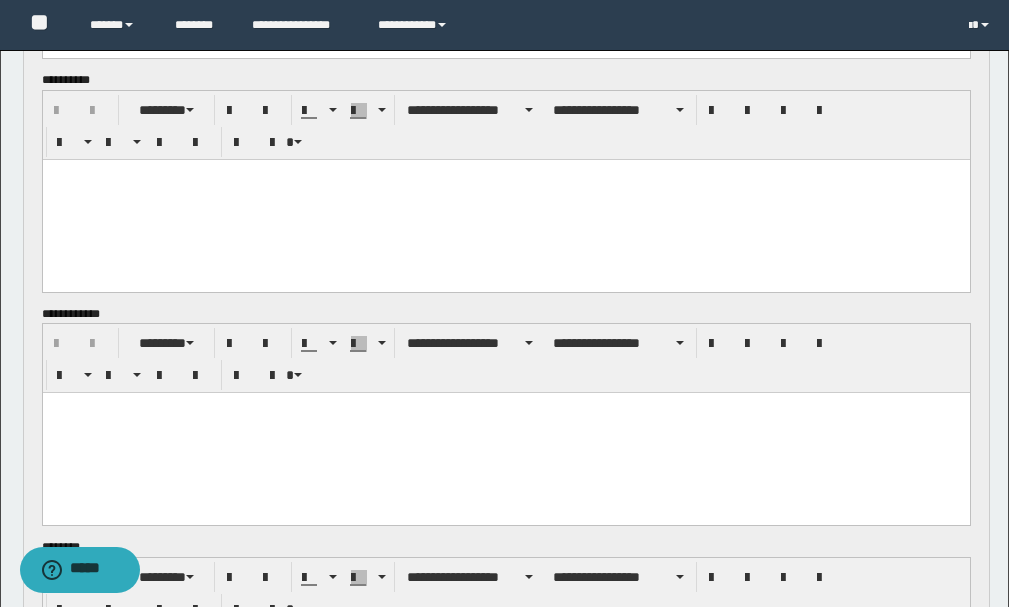 click at bounding box center (505, 433) 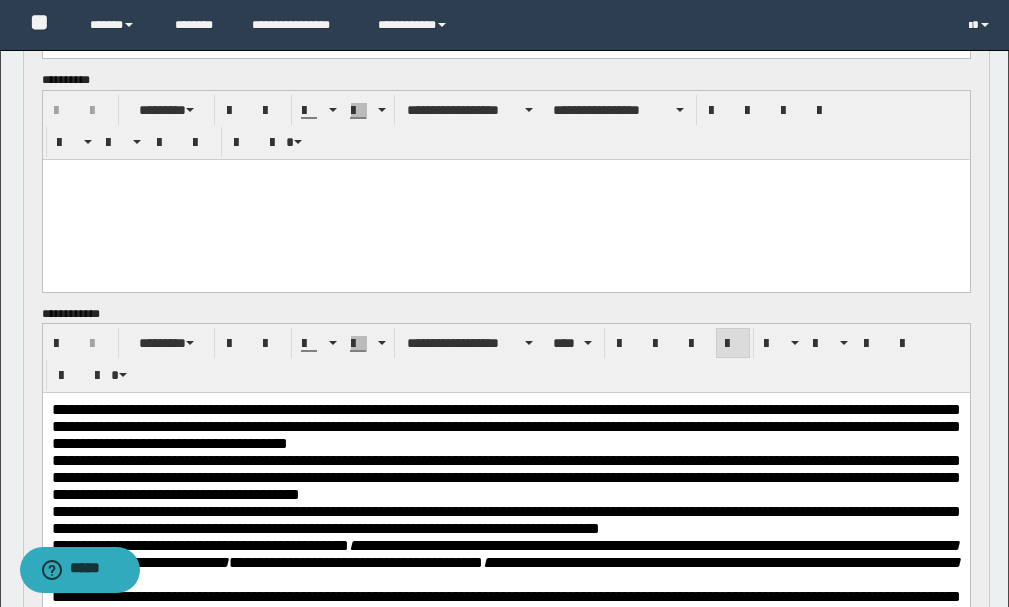 click on "**********" at bounding box center [505, 426] 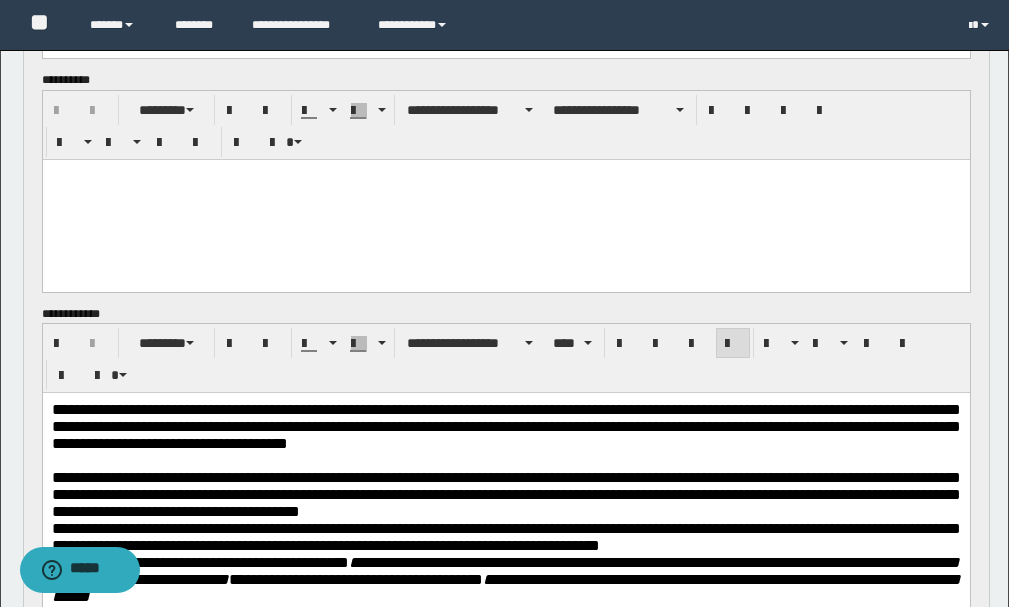 click on "**********" at bounding box center [505, 494] 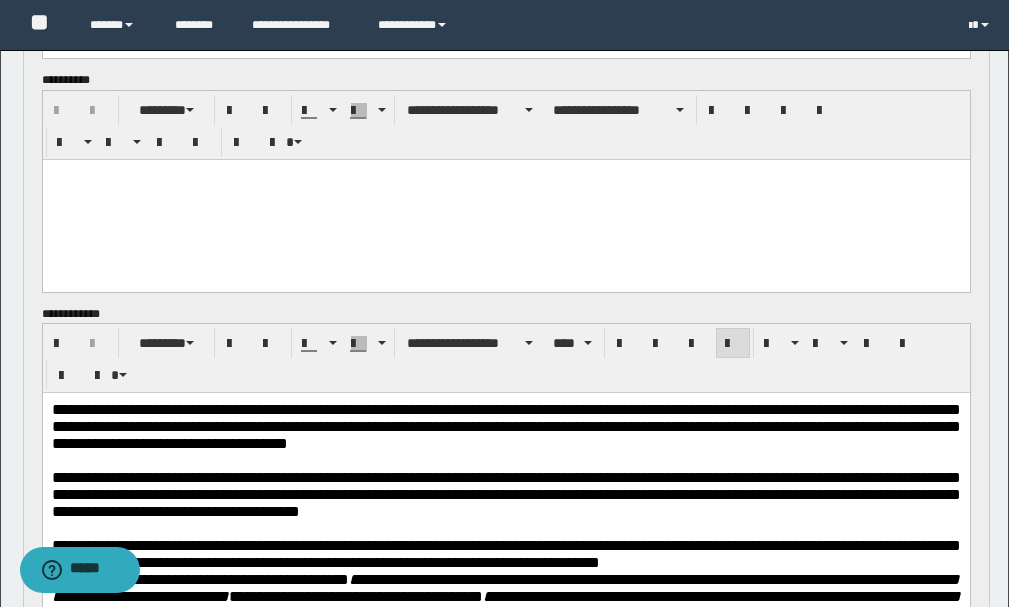 scroll, scrollTop: 1800, scrollLeft: 0, axis: vertical 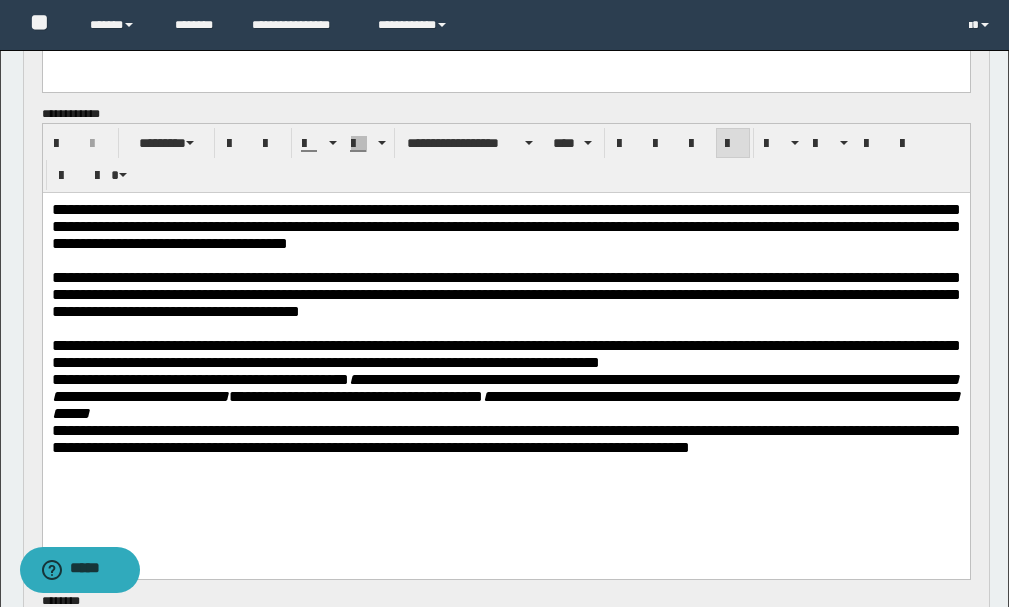 click on "**********" at bounding box center (505, 354) 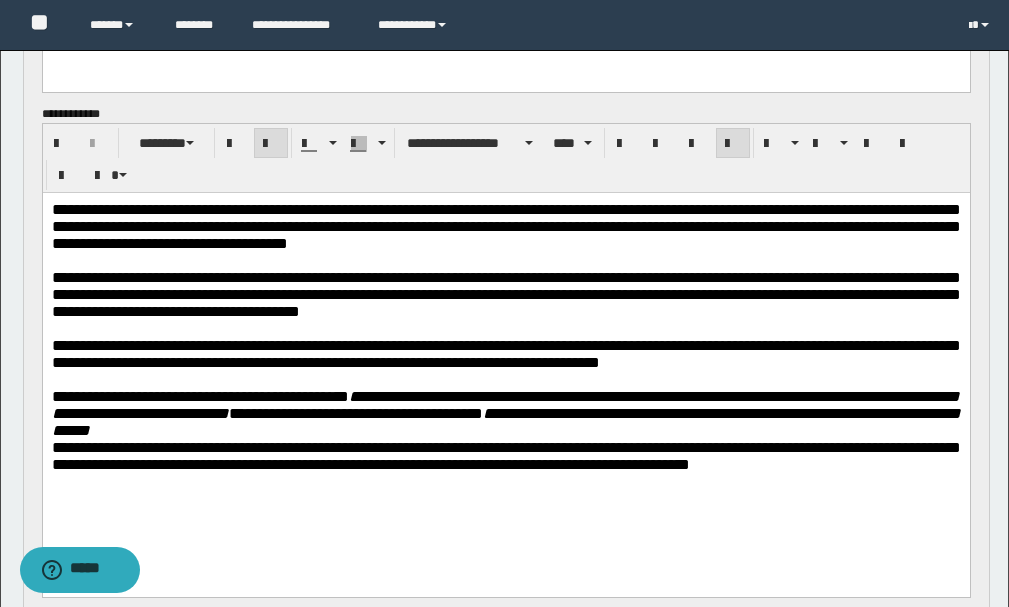 click on "[FIRST] [LAST] [ADDRESS] [CITY] [STATE] [ZIP]" at bounding box center [505, 413] 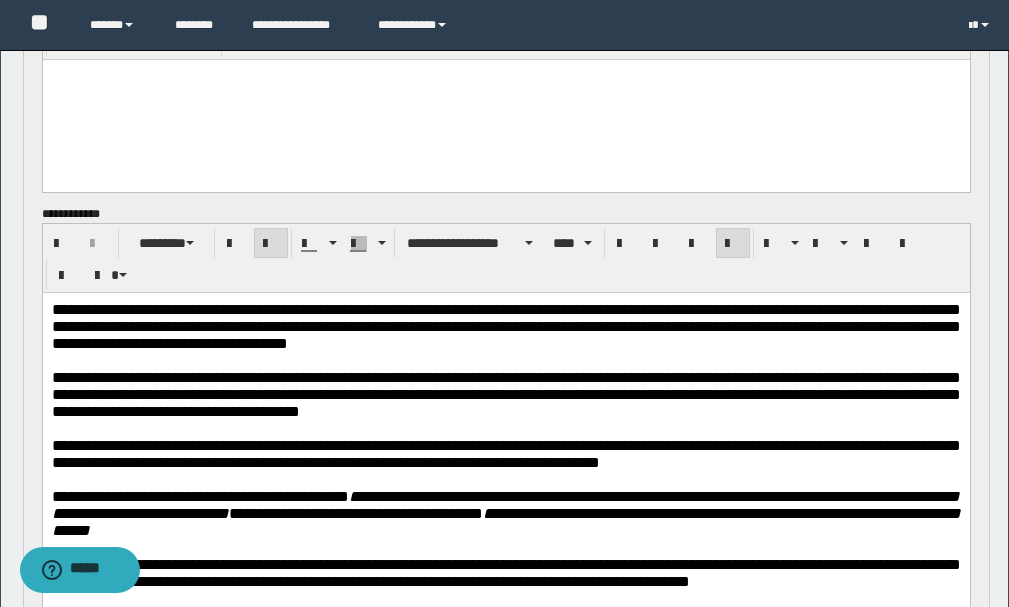 scroll, scrollTop: 1600, scrollLeft: 0, axis: vertical 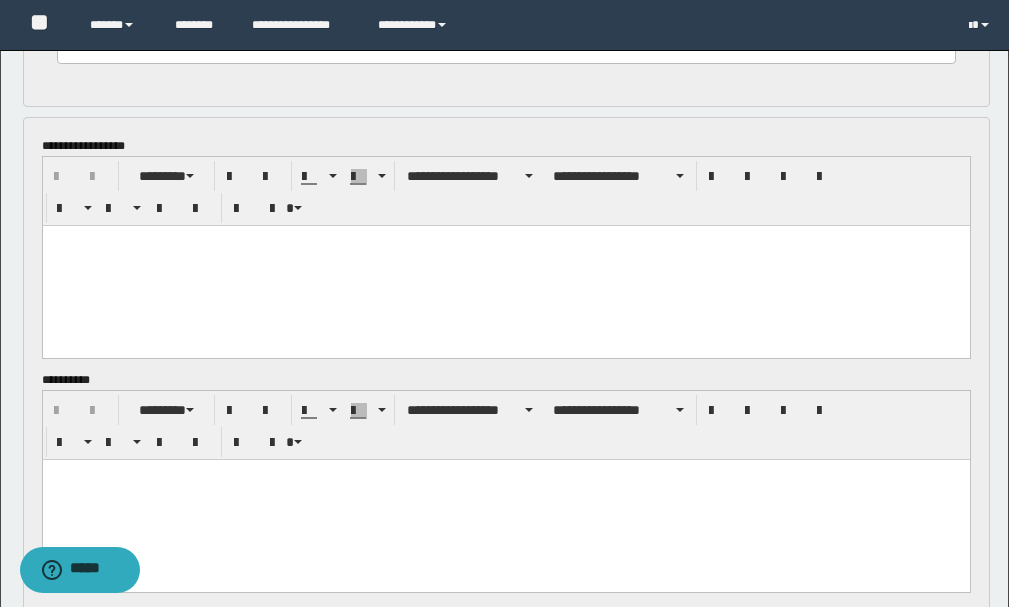 click at bounding box center (505, 265) 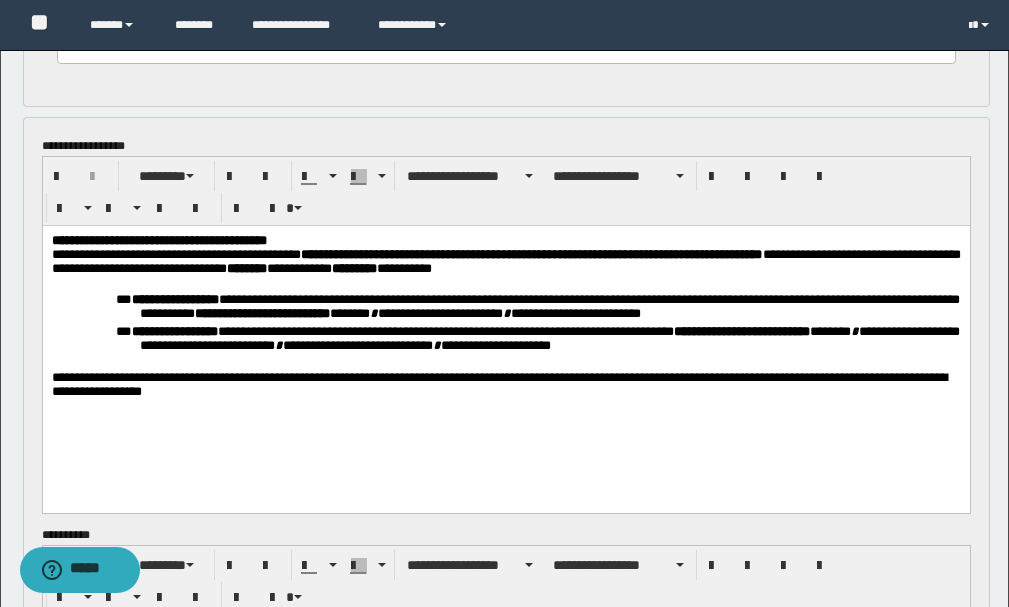 click on "**********" at bounding box center [505, 240] 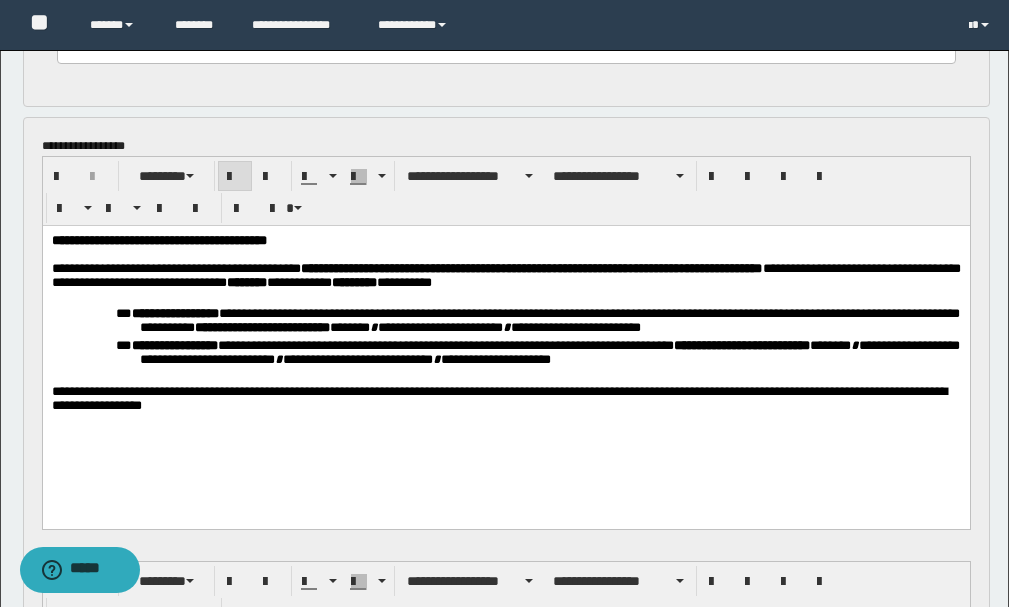 click on "**********" at bounding box center (505, 338) 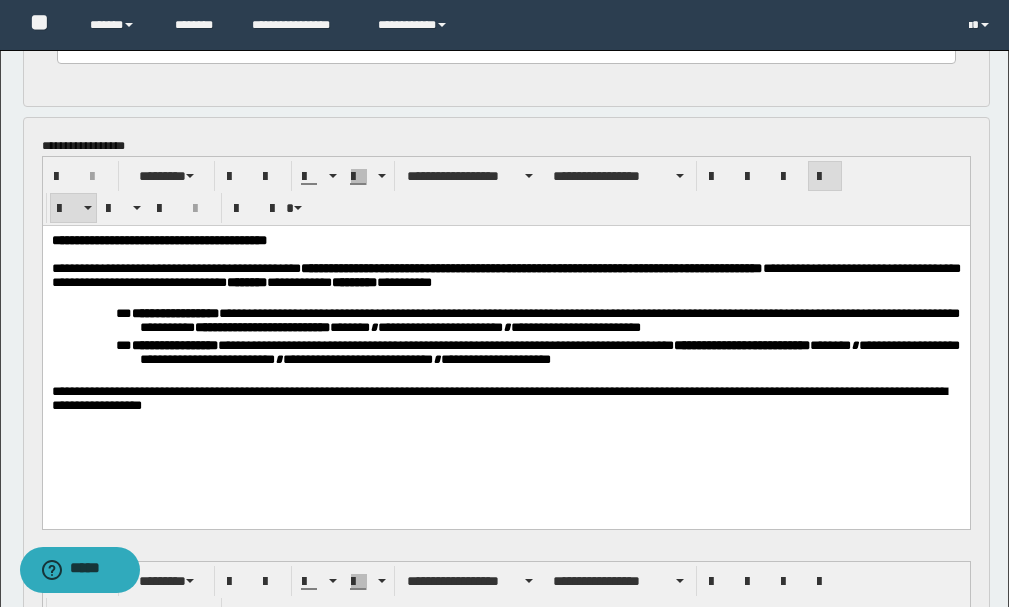 click on "**********" at bounding box center [505, 338] 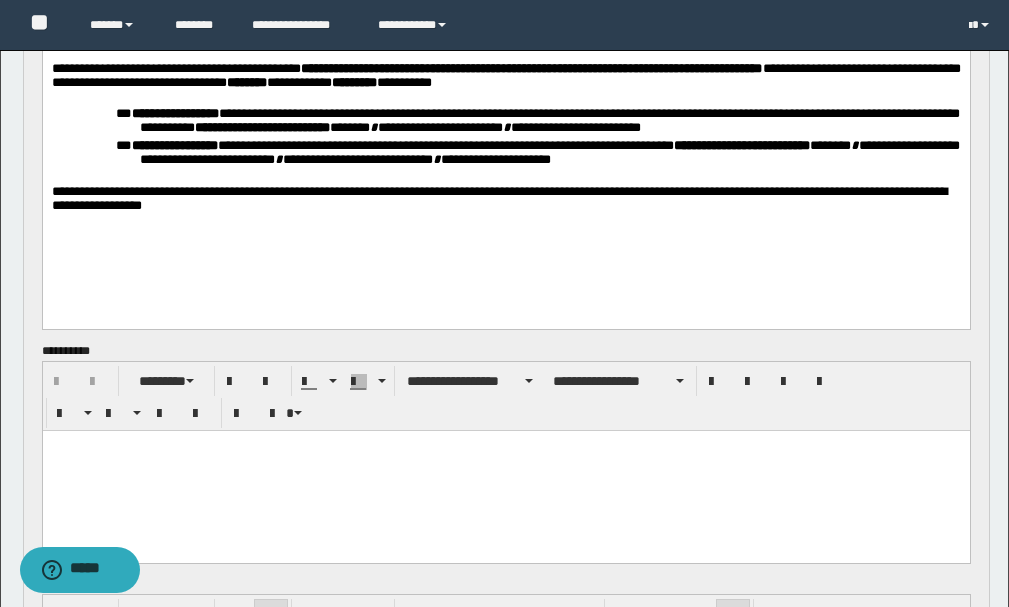 scroll, scrollTop: 1600, scrollLeft: 0, axis: vertical 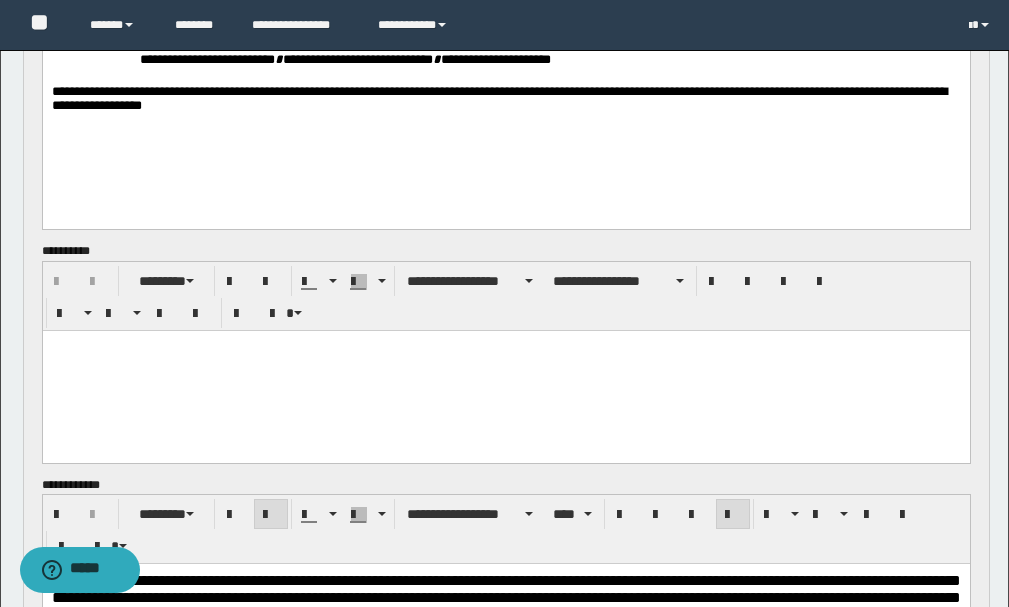 click at bounding box center (505, 370) 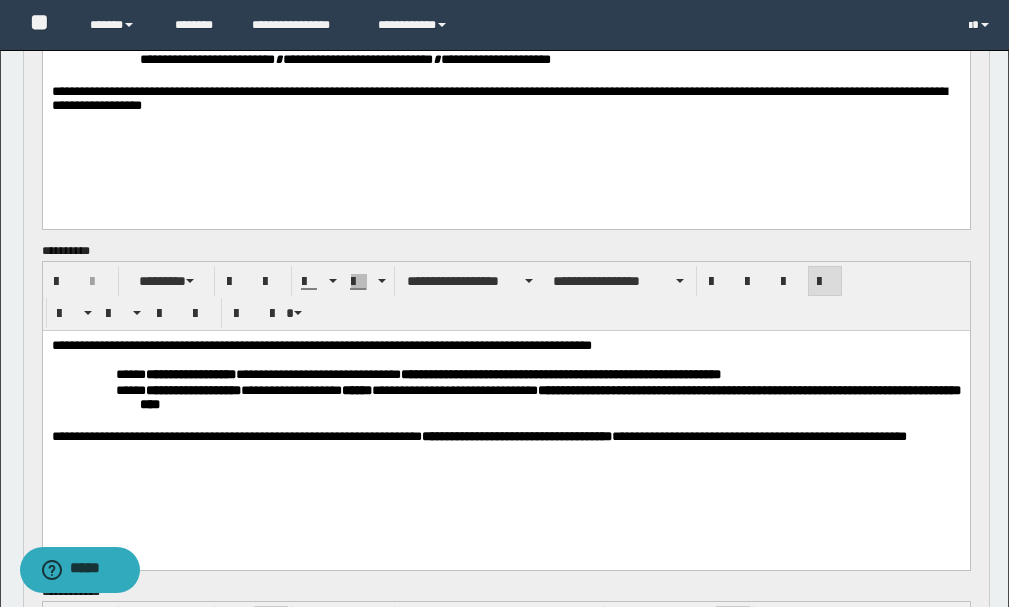 click on "[FIRST] [LAST] [ADDRESS] [CITY] [STATE] [ZIP] [COUNTRY] [EMAIL]" at bounding box center (505, 391) 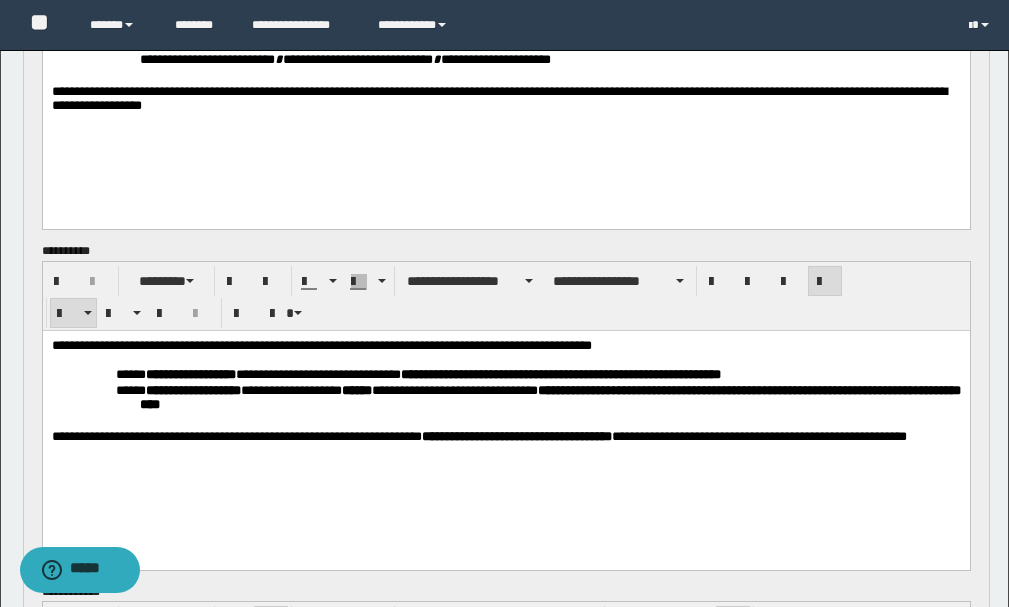click on "[FIRST] [LAST] [ADDRESS] [CITY] [STATE] [ZIP] [COUNTRY] [EMAIL]" at bounding box center (505, 391) 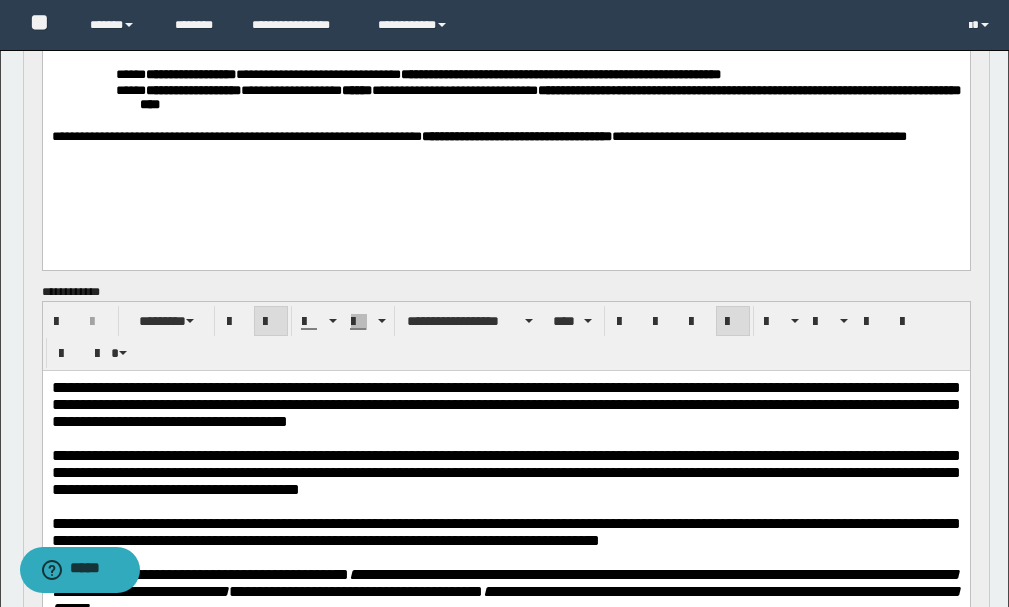 scroll, scrollTop: 2000, scrollLeft: 0, axis: vertical 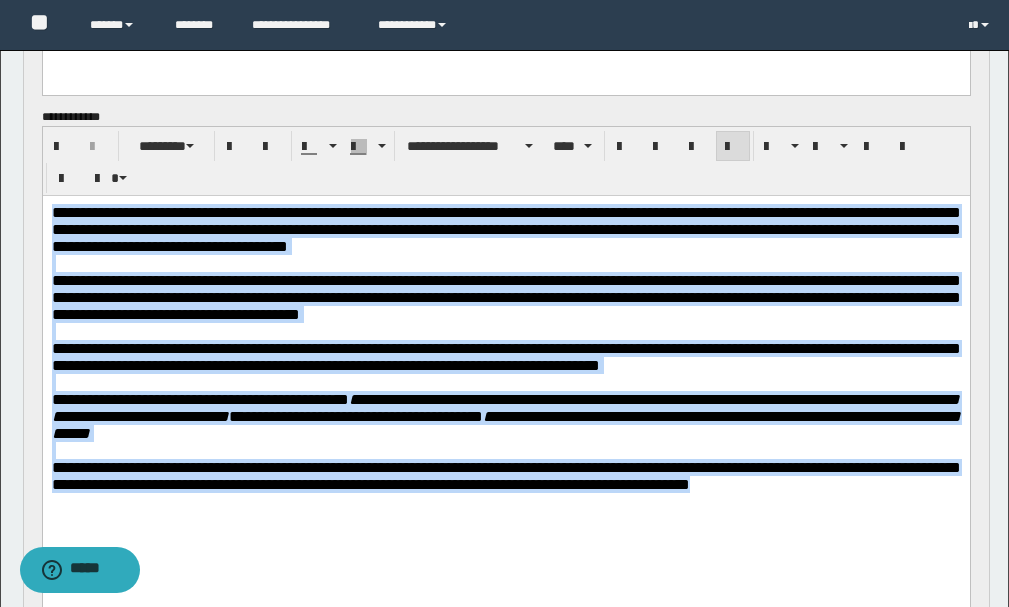 drag, startPoint x: 53, startPoint y: 211, endPoint x: 617, endPoint y: 282, distance: 568.4514 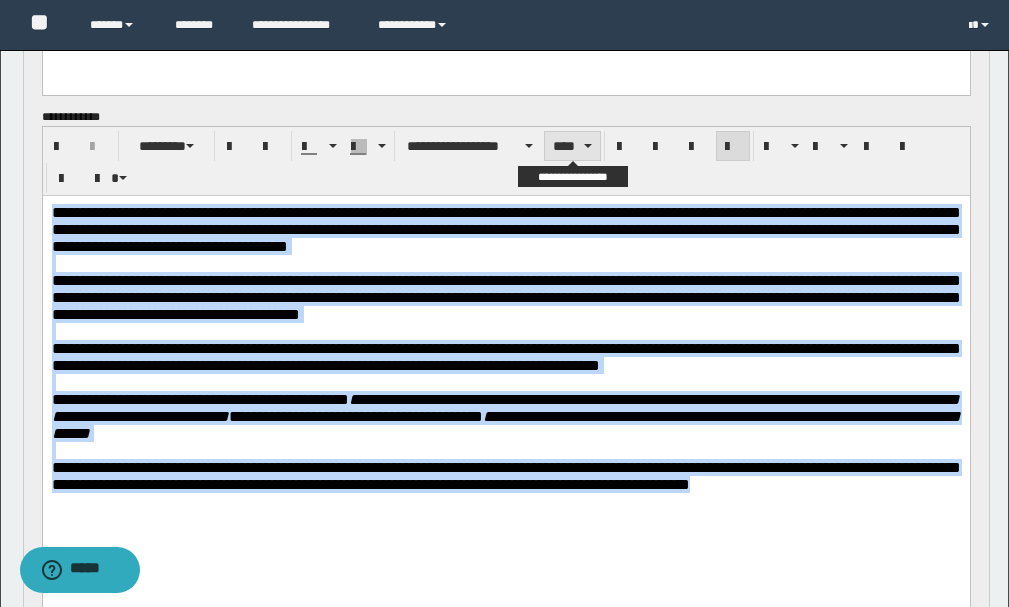 click on "****" at bounding box center [572, 146] 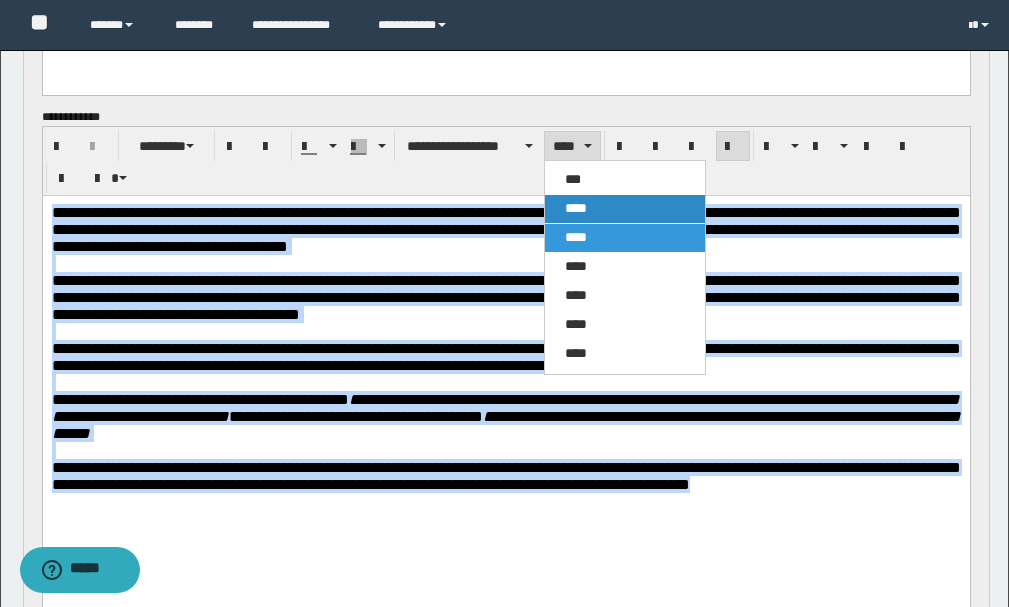 click on "****" at bounding box center (576, 208) 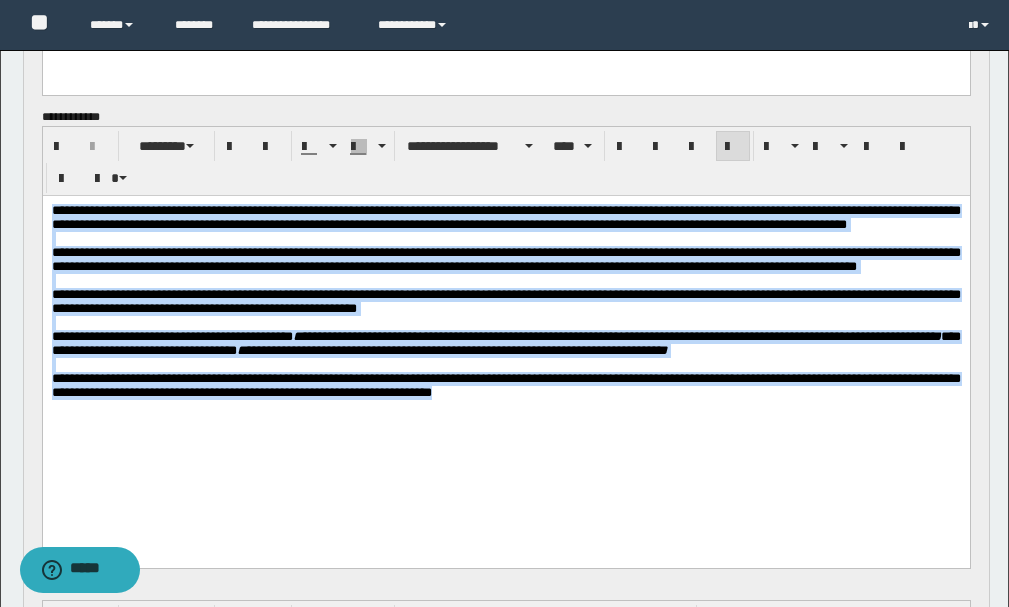 click on "**********" at bounding box center [505, 301] 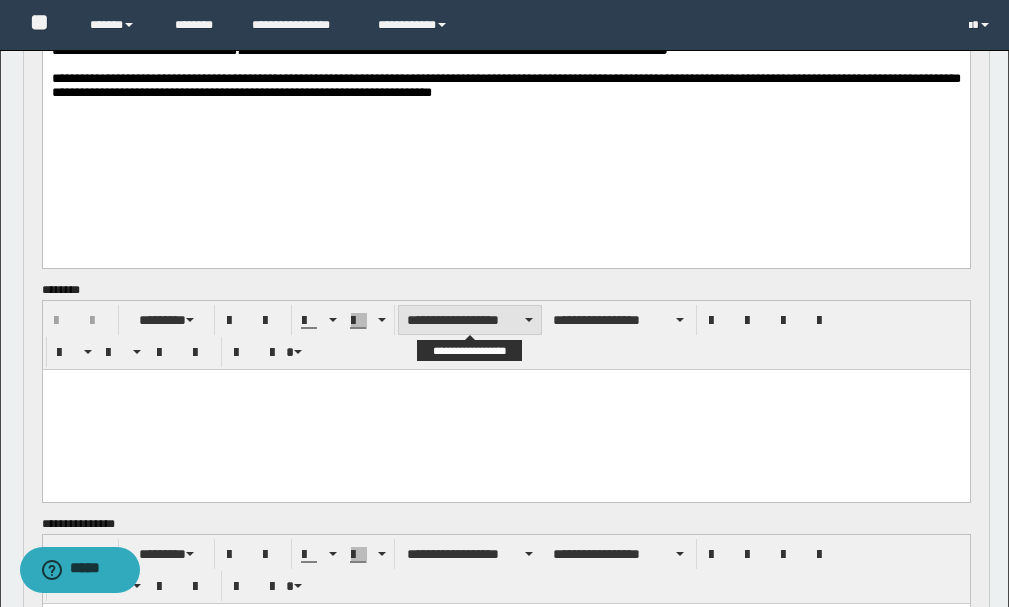 scroll, scrollTop: 2475, scrollLeft: 0, axis: vertical 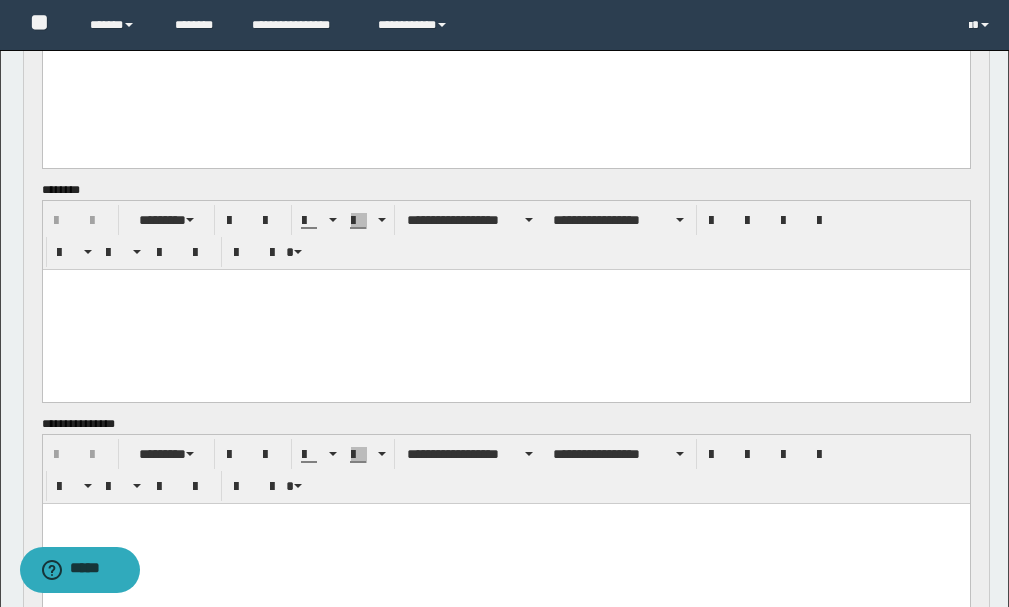 click at bounding box center (505, 310) 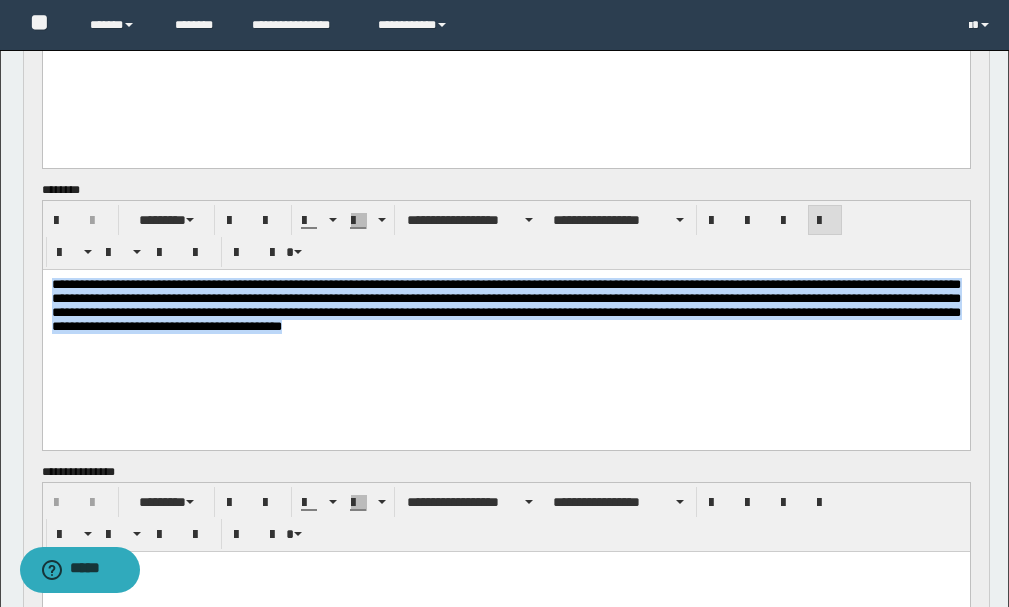 drag, startPoint x: 435, startPoint y: 329, endPoint x: 79, endPoint y: 547, distance: 417.4446 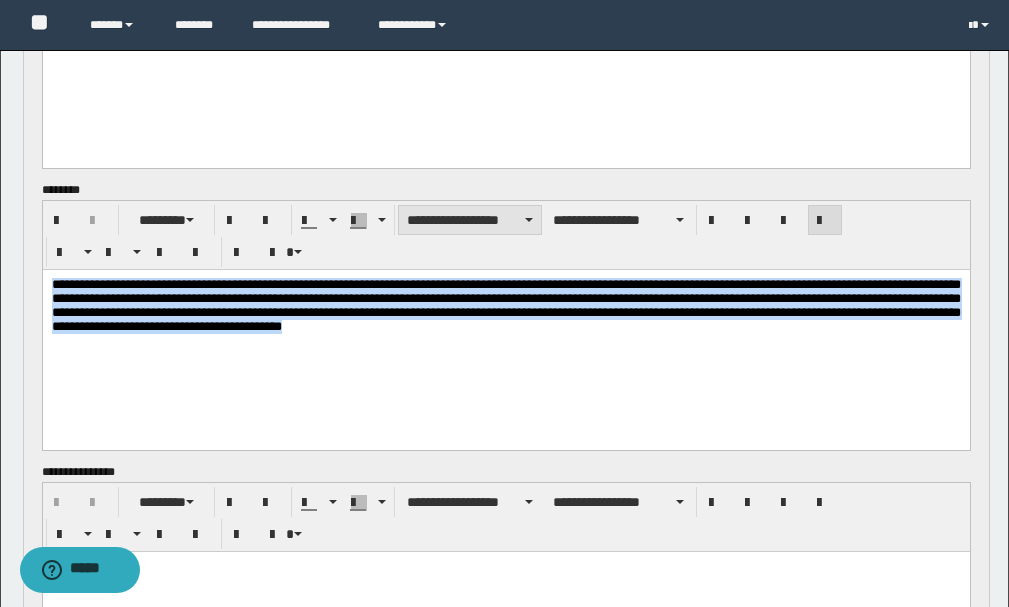 click on "**********" at bounding box center [470, 220] 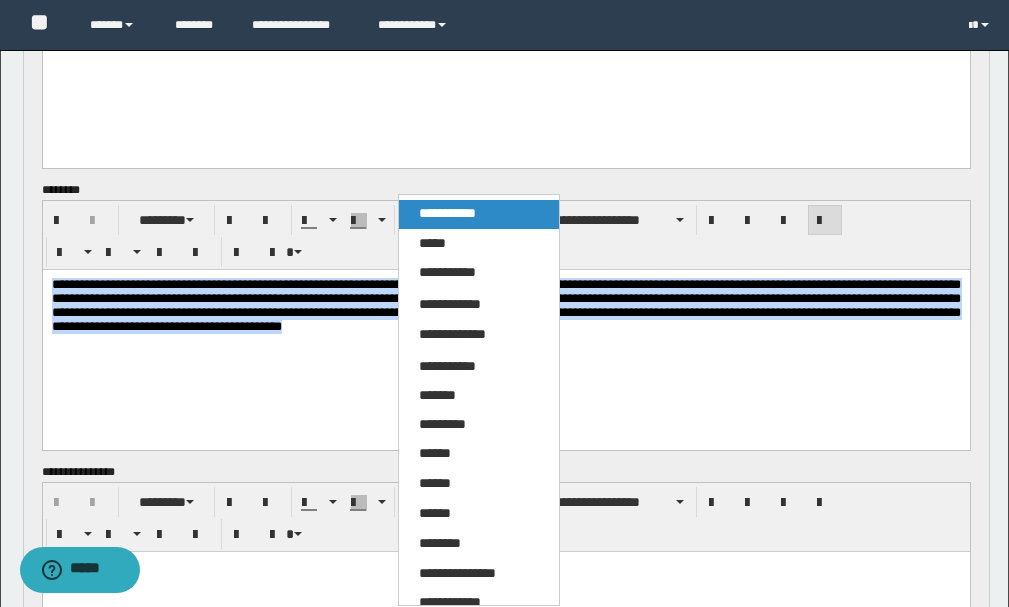 scroll, scrollTop: 2275, scrollLeft: 0, axis: vertical 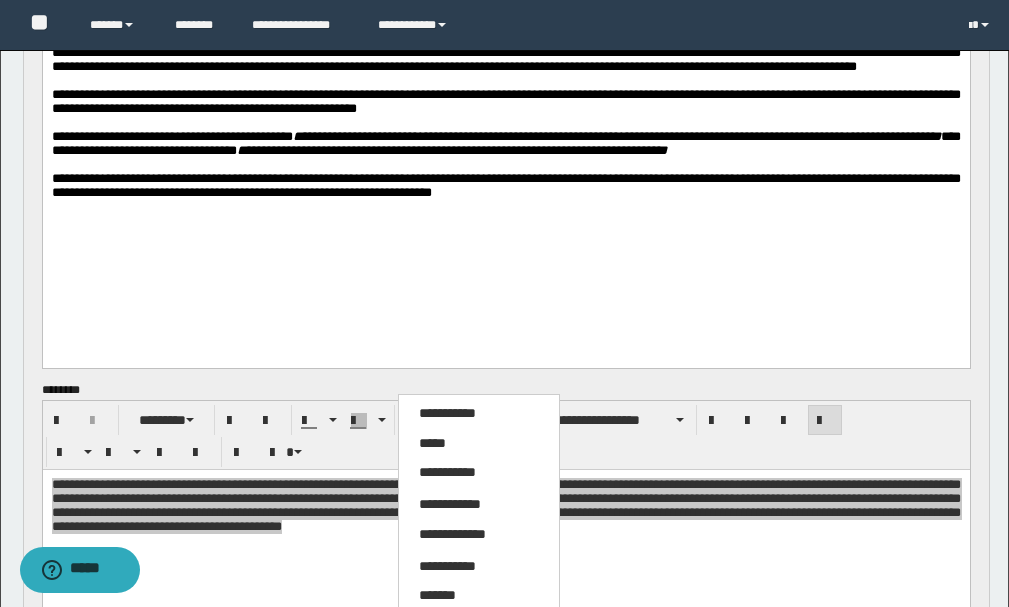 click on "**********" at bounding box center (505, 187) 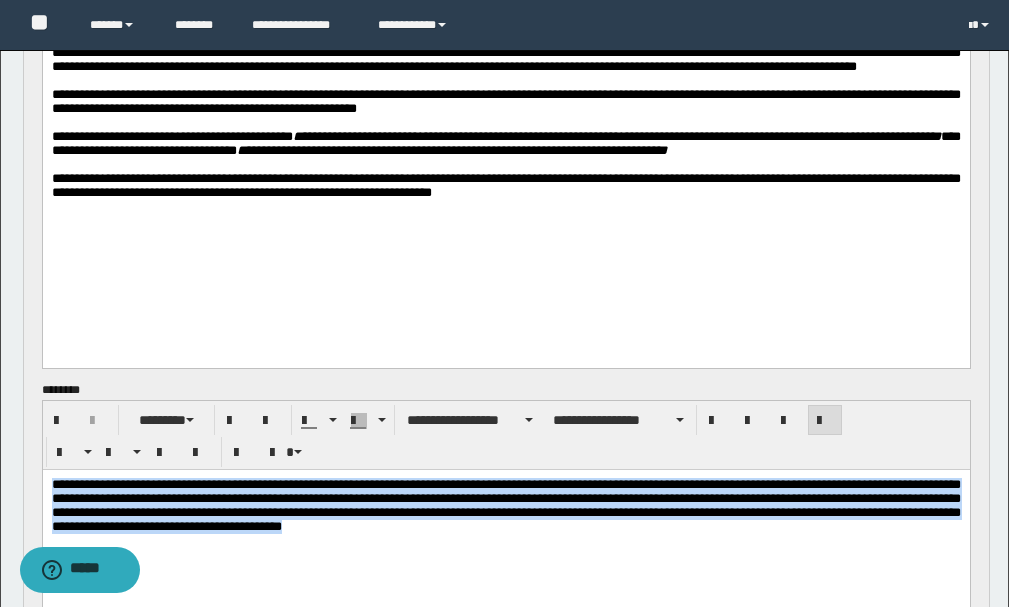 click on "**********" at bounding box center (505, 506) 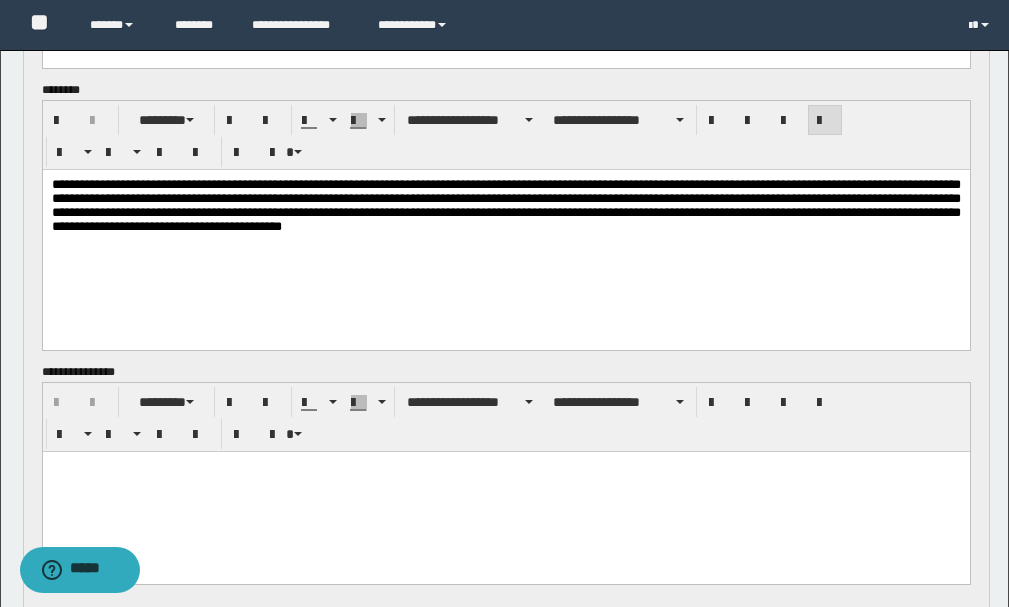 scroll, scrollTop: 2675, scrollLeft: 0, axis: vertical 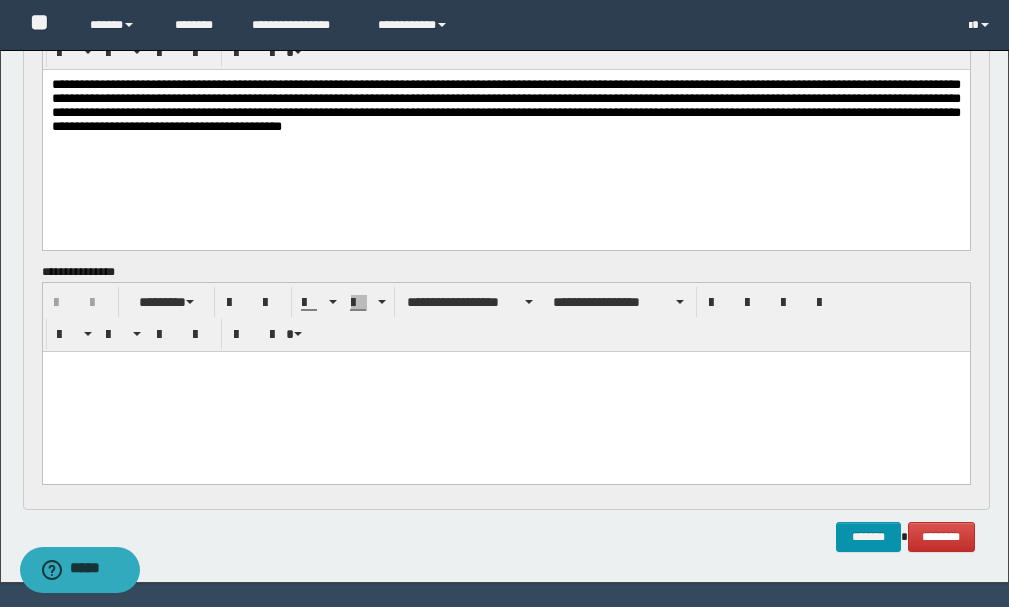 click at bounding box center (505, 392) 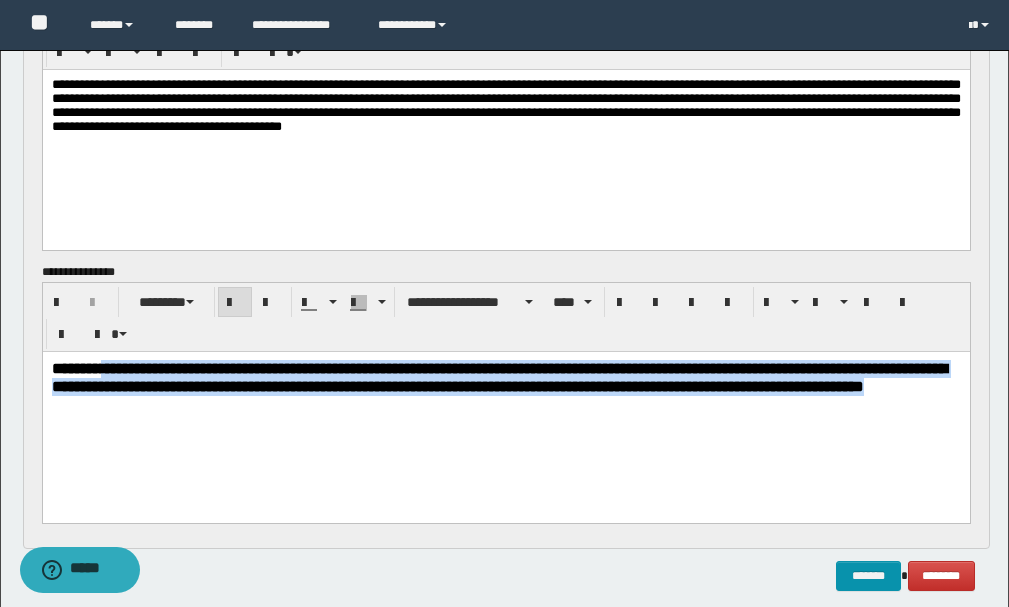 drag, startPoint x: 284, startPoint y: 421, endPoint x: 227, endPoint y: 895, distance: 477.41492 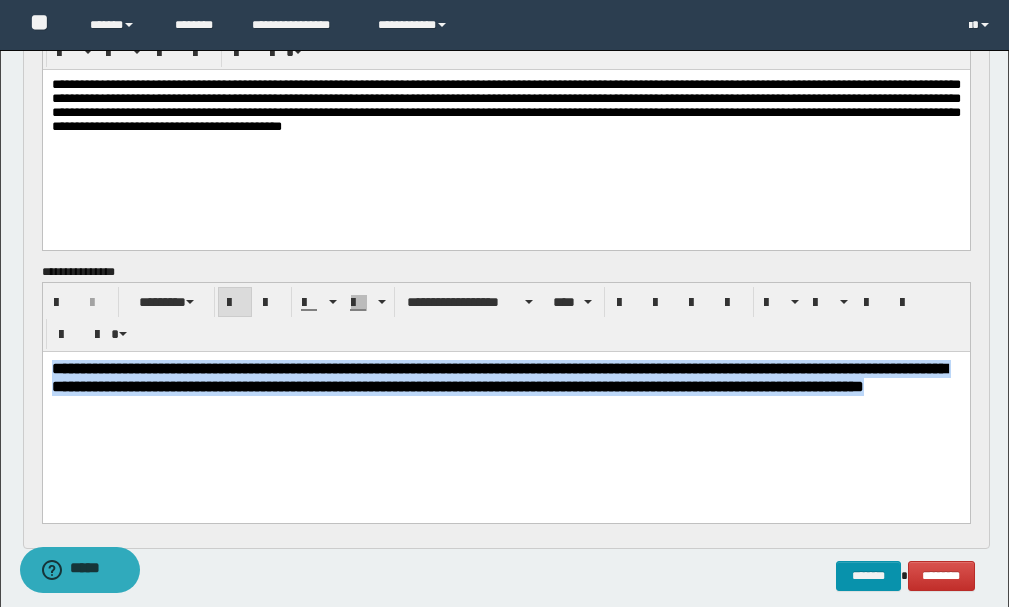 drag, startPoint x: 259, startPoint y: 409, endPoint x: 421, endPoint y: 670, distance: 307.18887 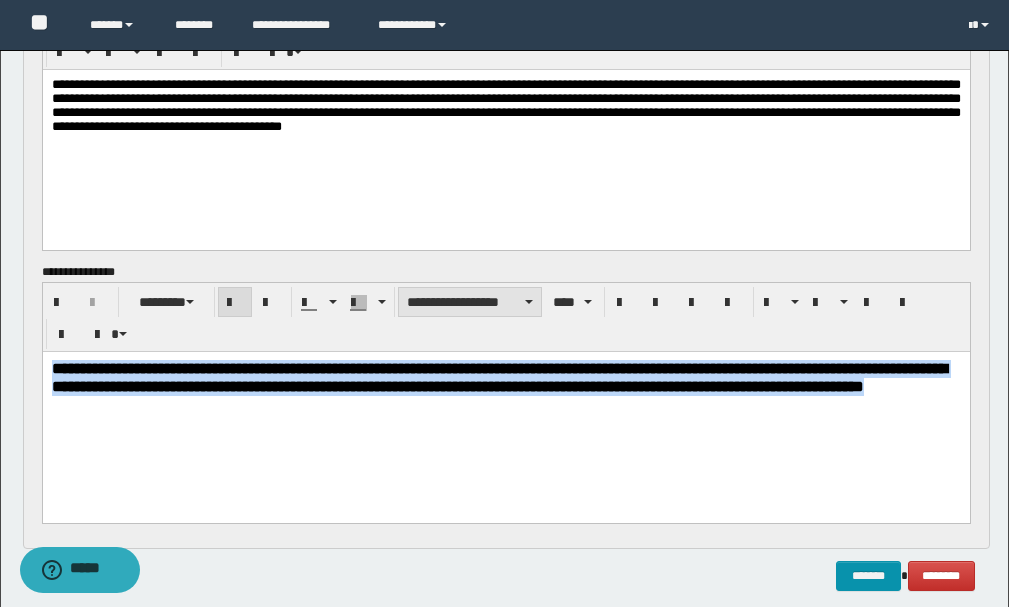 click on "**********" at bounding box center [470, 302] 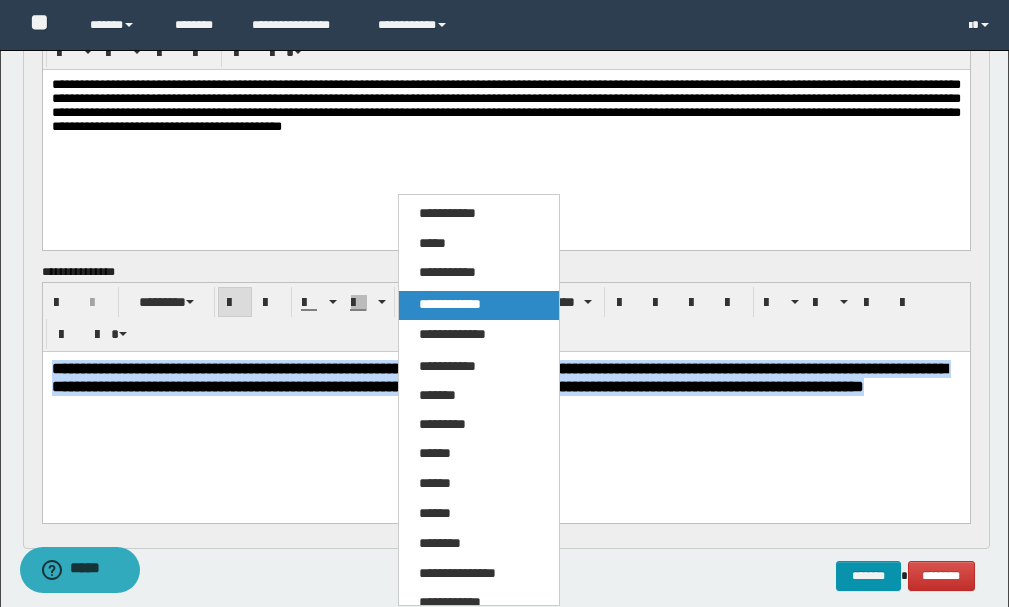 scroll, scrollTop: 2475, scrollLeft: 0, axis: vertical 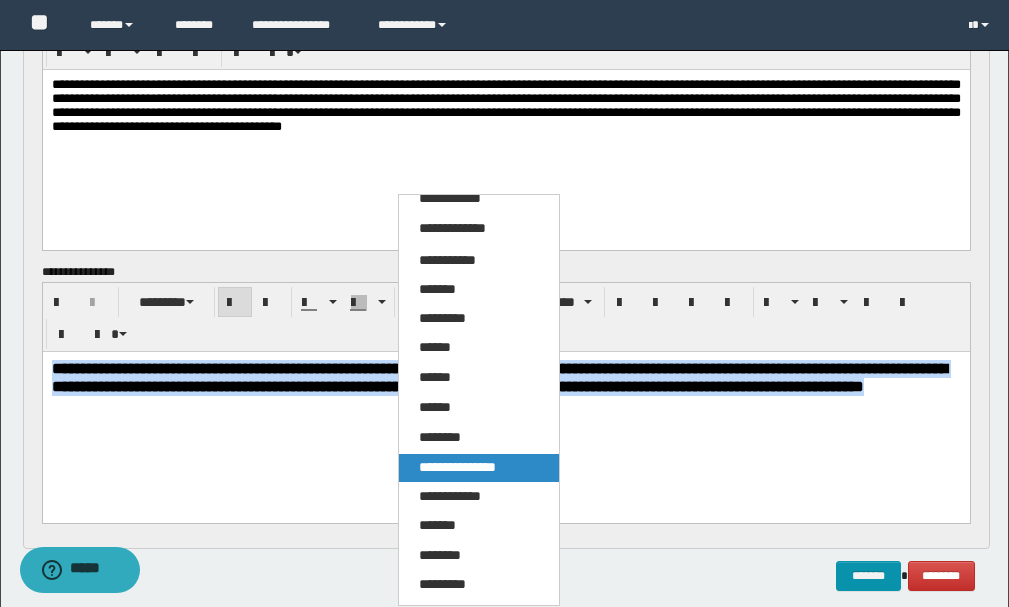 click on "**********" at bounding box center [457, 467] 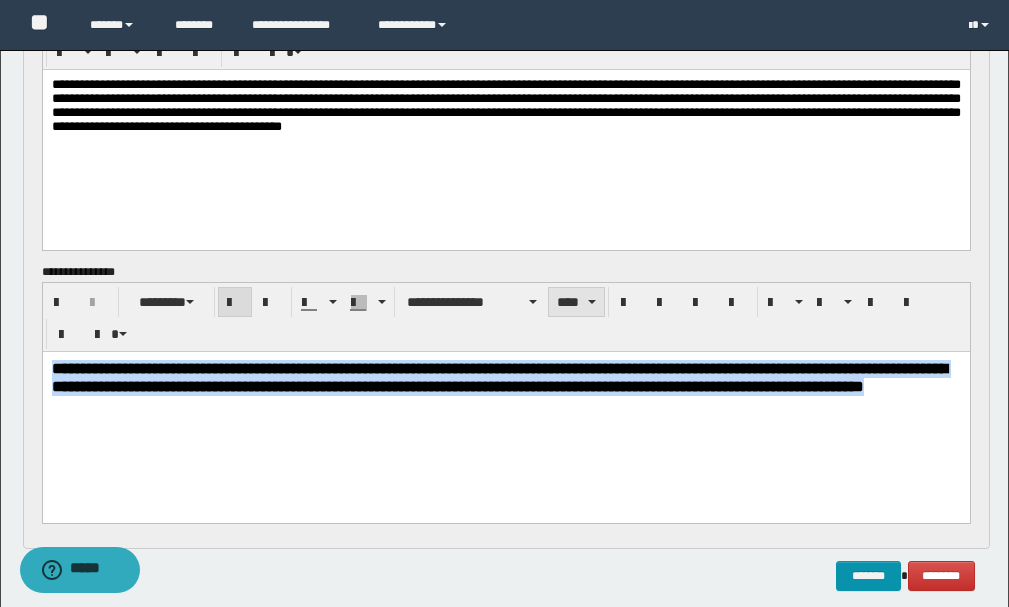 click on "****" at bounding box center [576, 302] 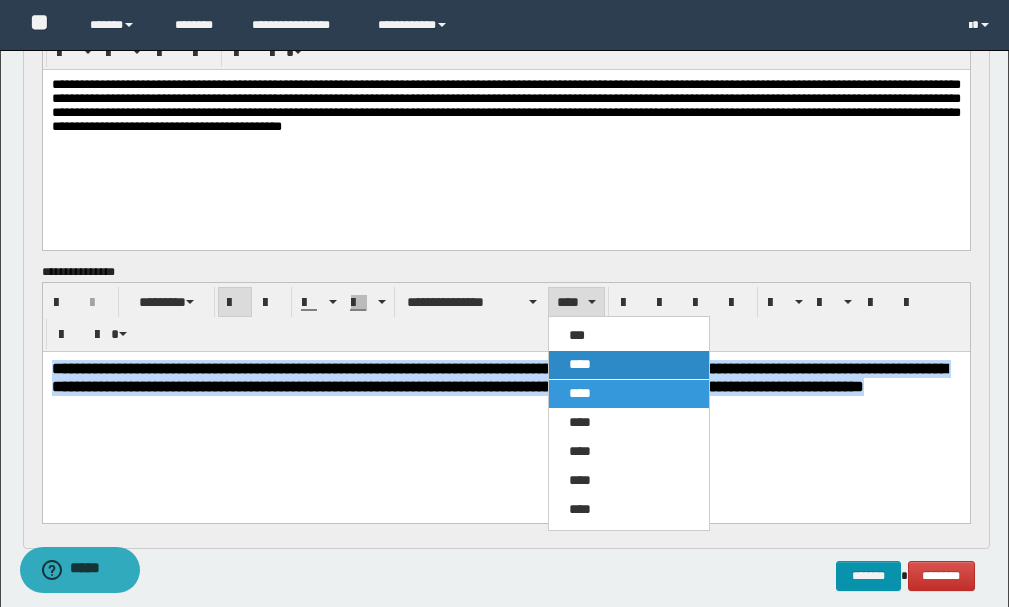 click on "****" at bounding box center (580, 364) 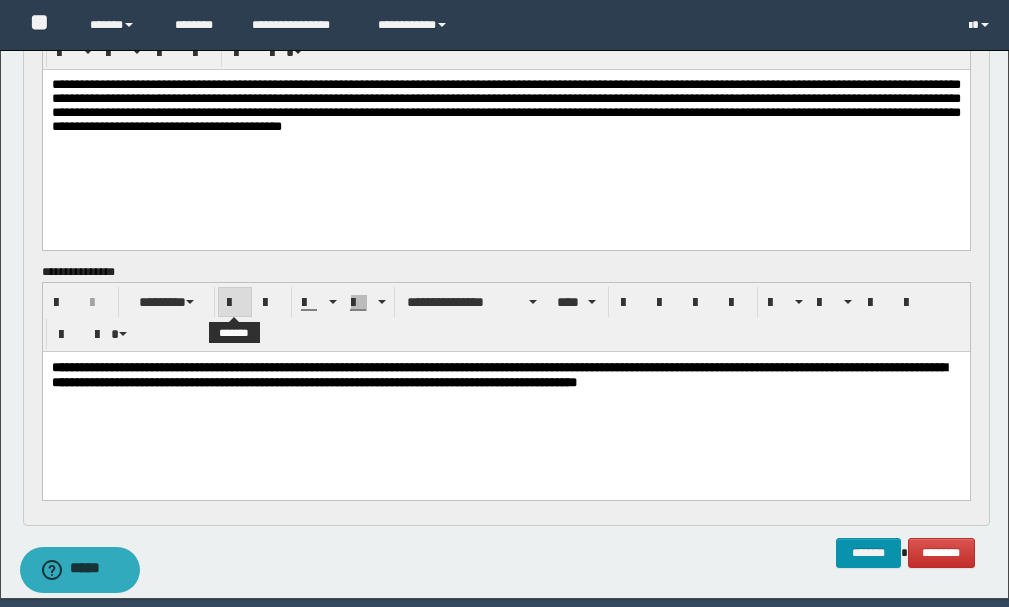 click at bounding box center [235, 303] 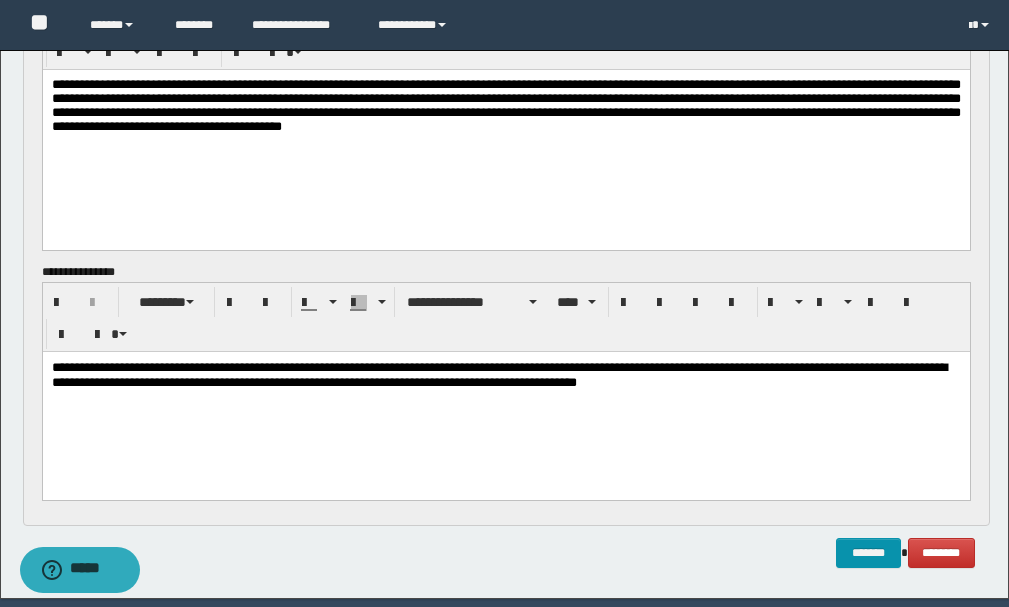 click on "**********" at bounding box center [505, 400] 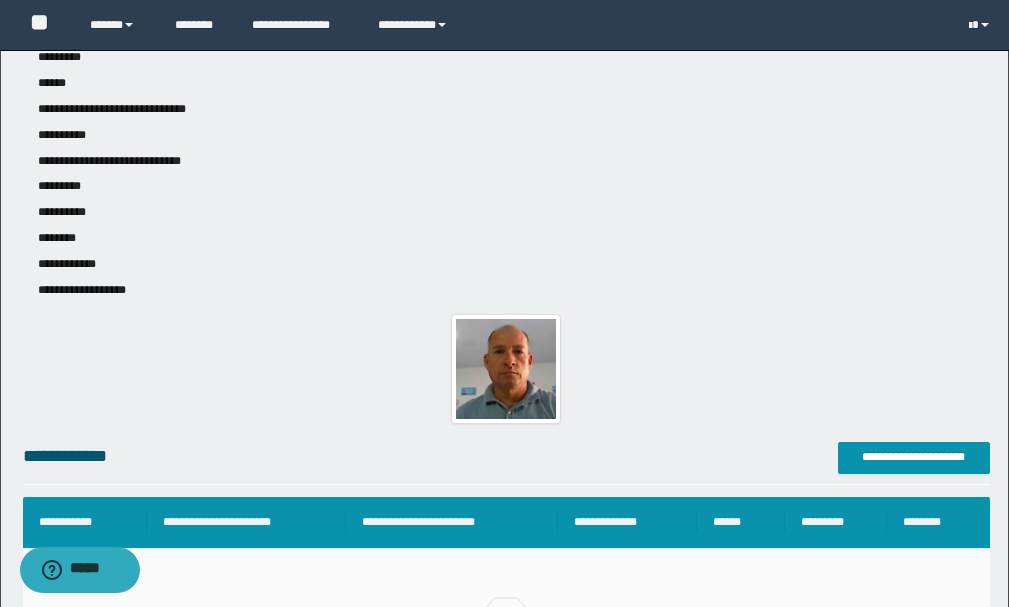 scroll, scrollTop: 0, scrollLeft: 0, axis: both 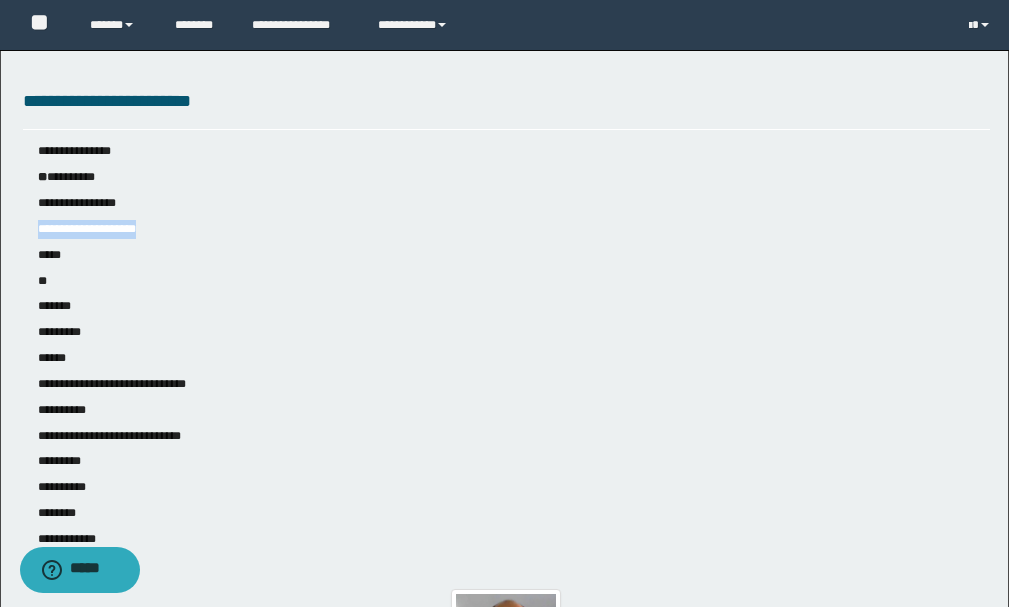 drag, startPoint x: 165, startPoint y: 227, endPoint x: 32, endPoint y: 228, distance: 133.00375 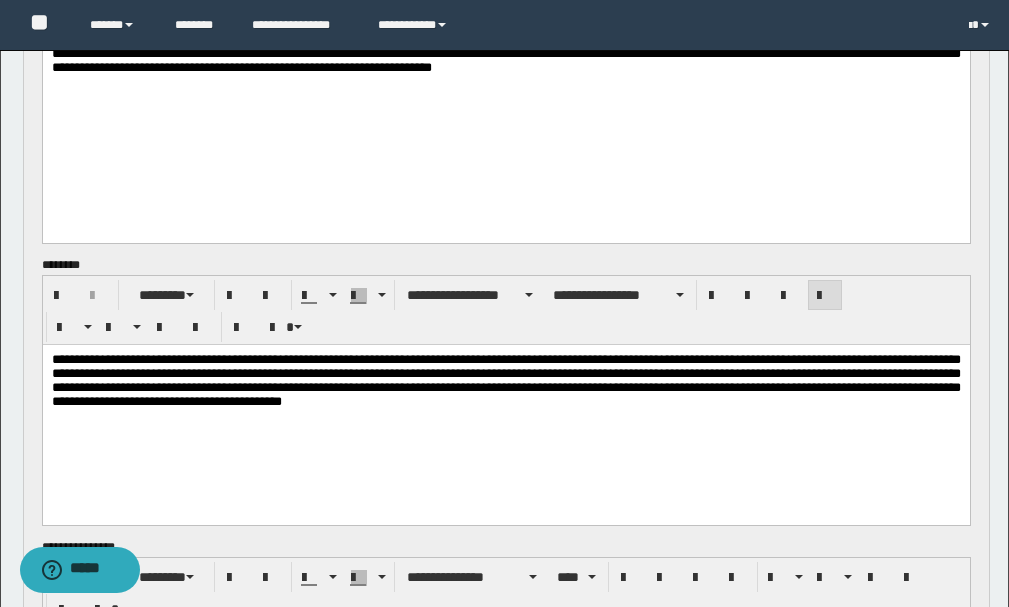 scroll, scrollTop: 2745, scrollLeft: 0, axis: vertical 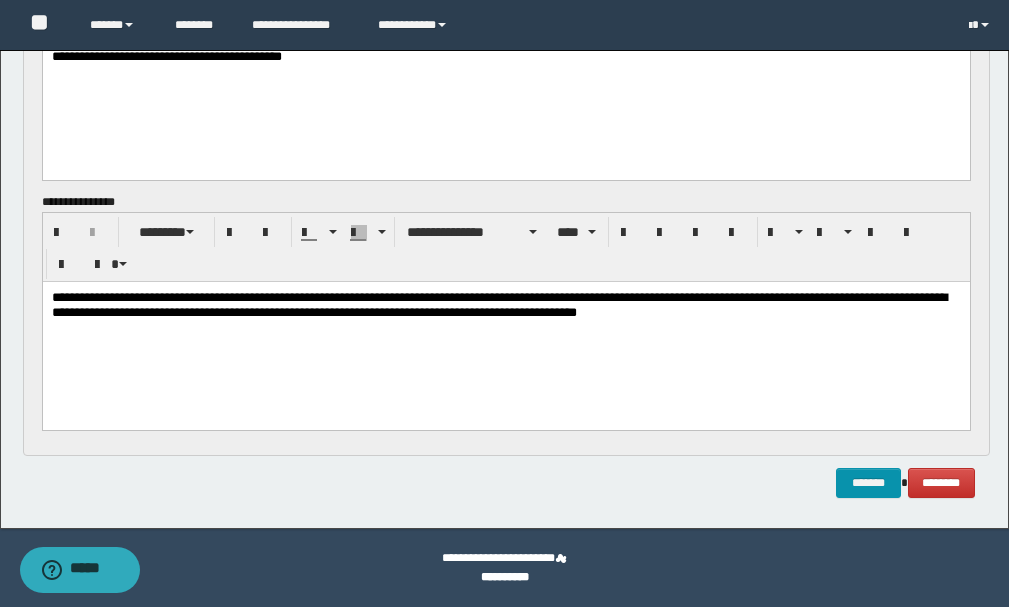 drag, startPoint x: 753, startPoint y: 308, endPoint x: 752, endPoint y: 282, distance: 26.019224 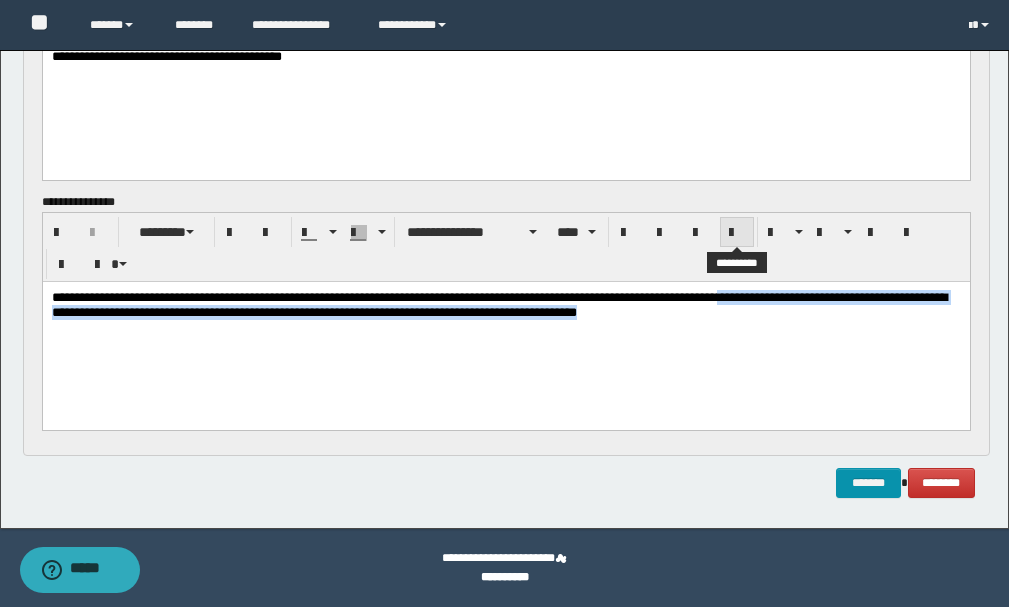 click at bounding box center [737, 233] 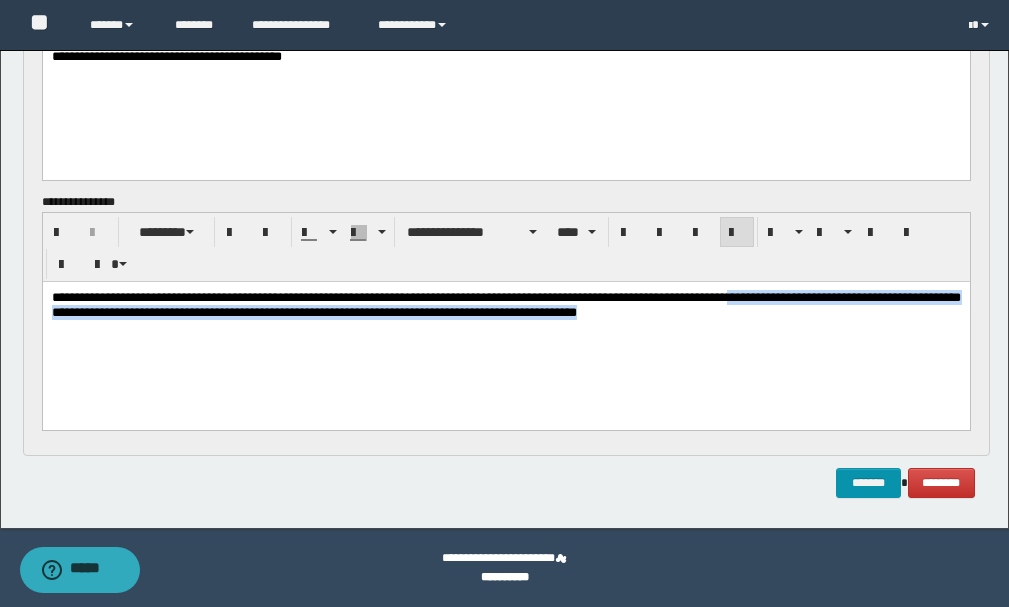 click on "**********" at bounding box center [505, 330] 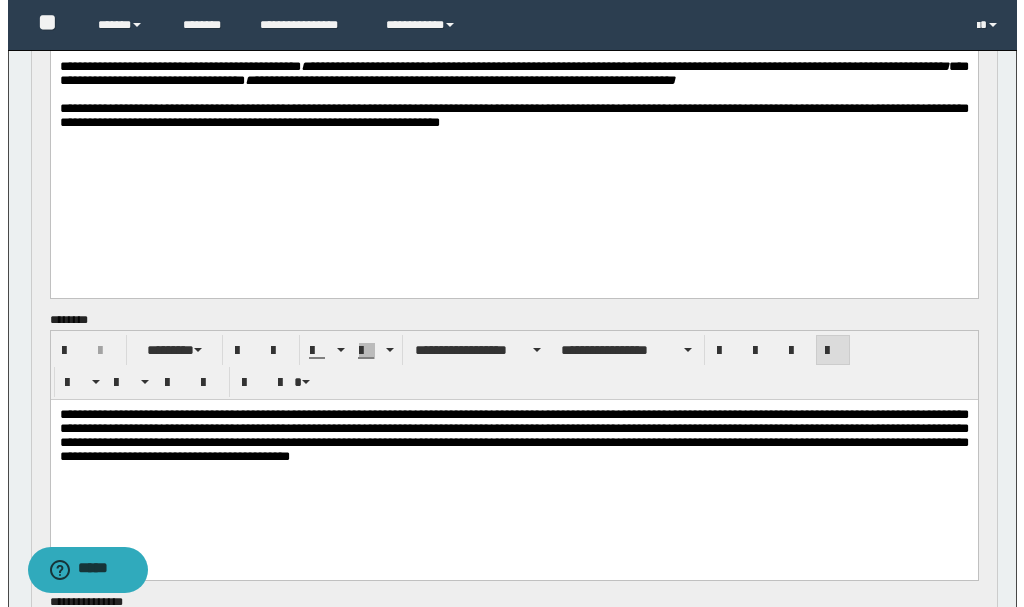 scroll, scrollTop: 2745, scrollLeft: 0, axis: vertical 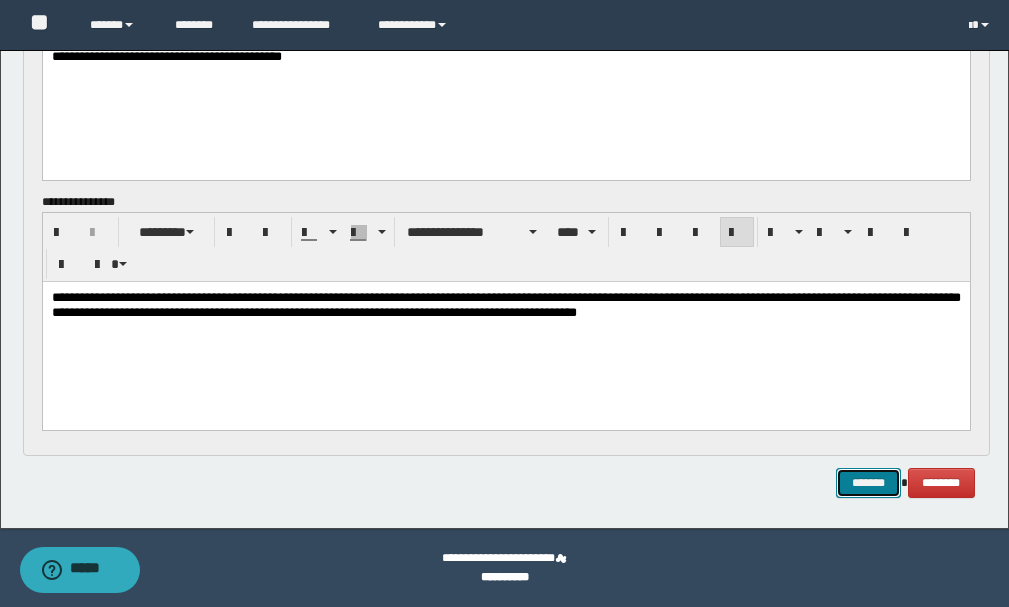 click on "*******" at bounding box center (868, 483) 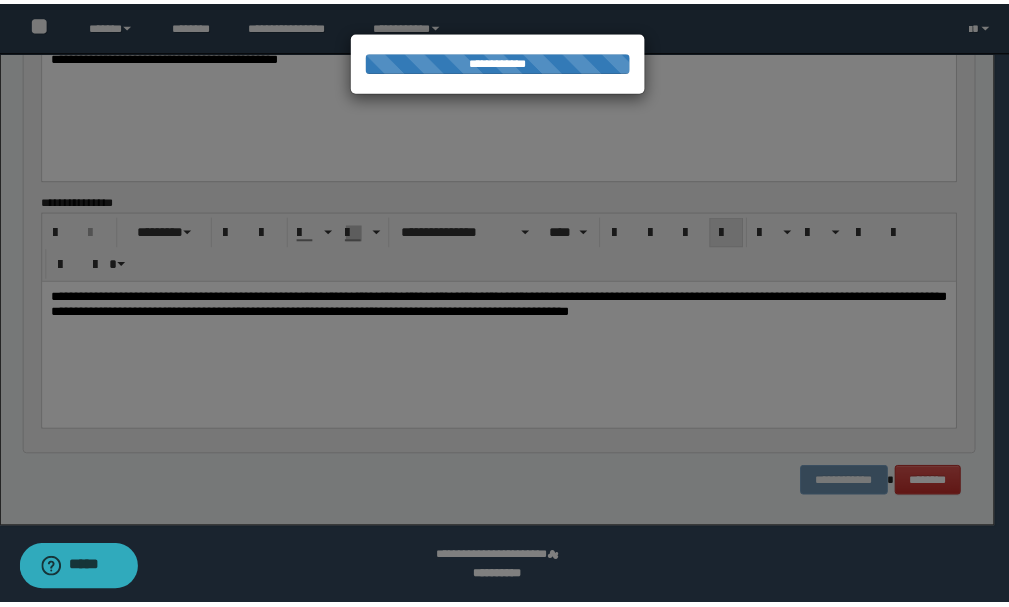 scroll, scrollTop: 2716, scrollLeft: 0, axis: vertical 